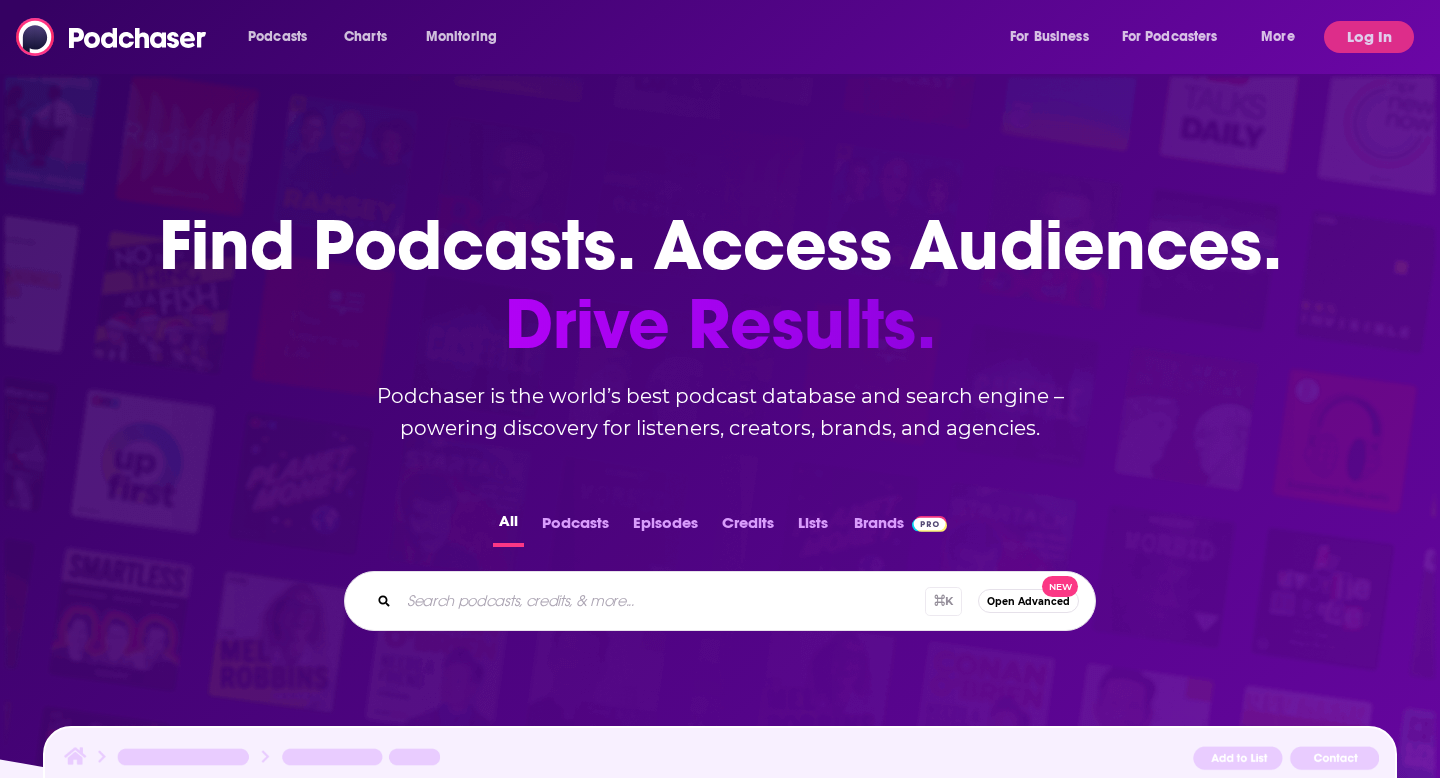 scroll, scrollTop: 0, scrollLeft: 0, axis: both 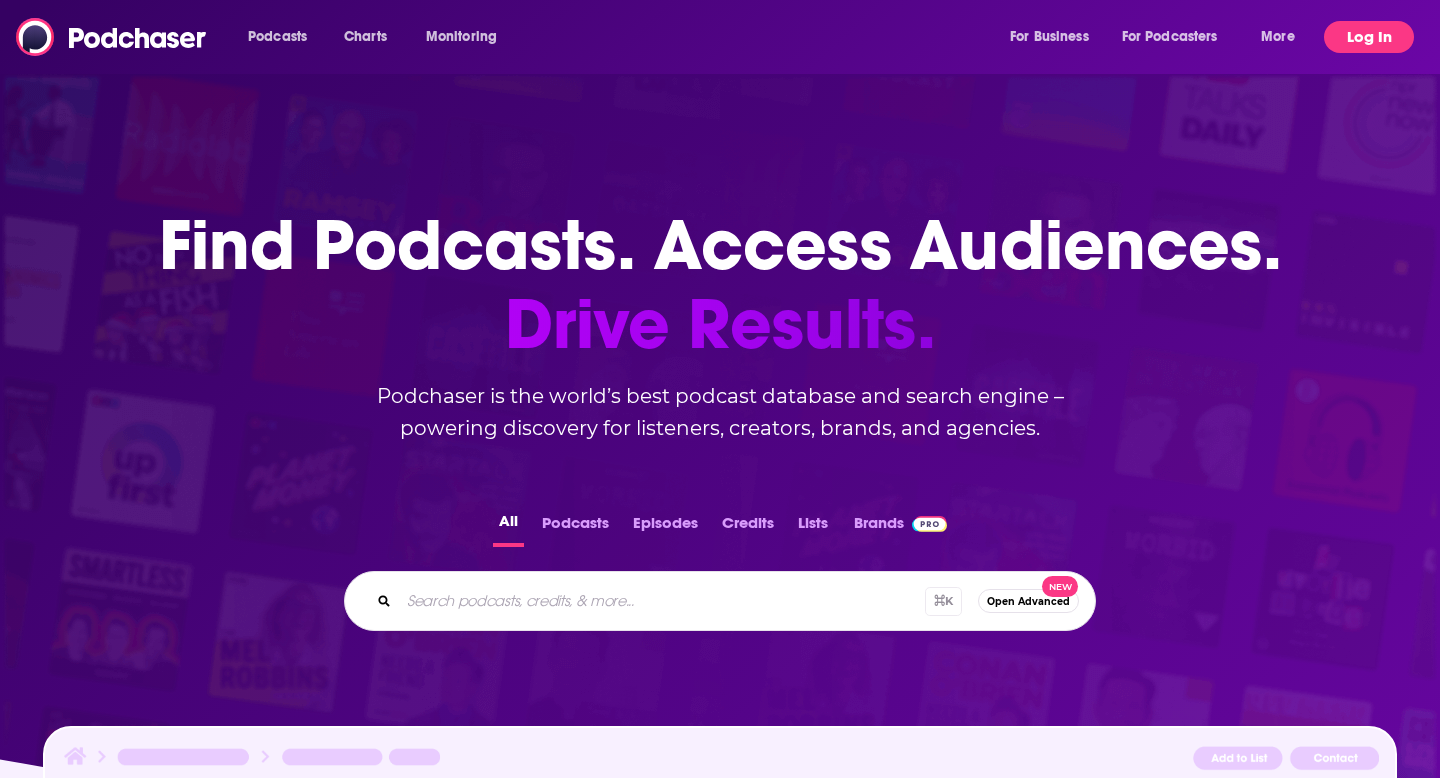 click on "Log In" at bounding box center (1369, 37) 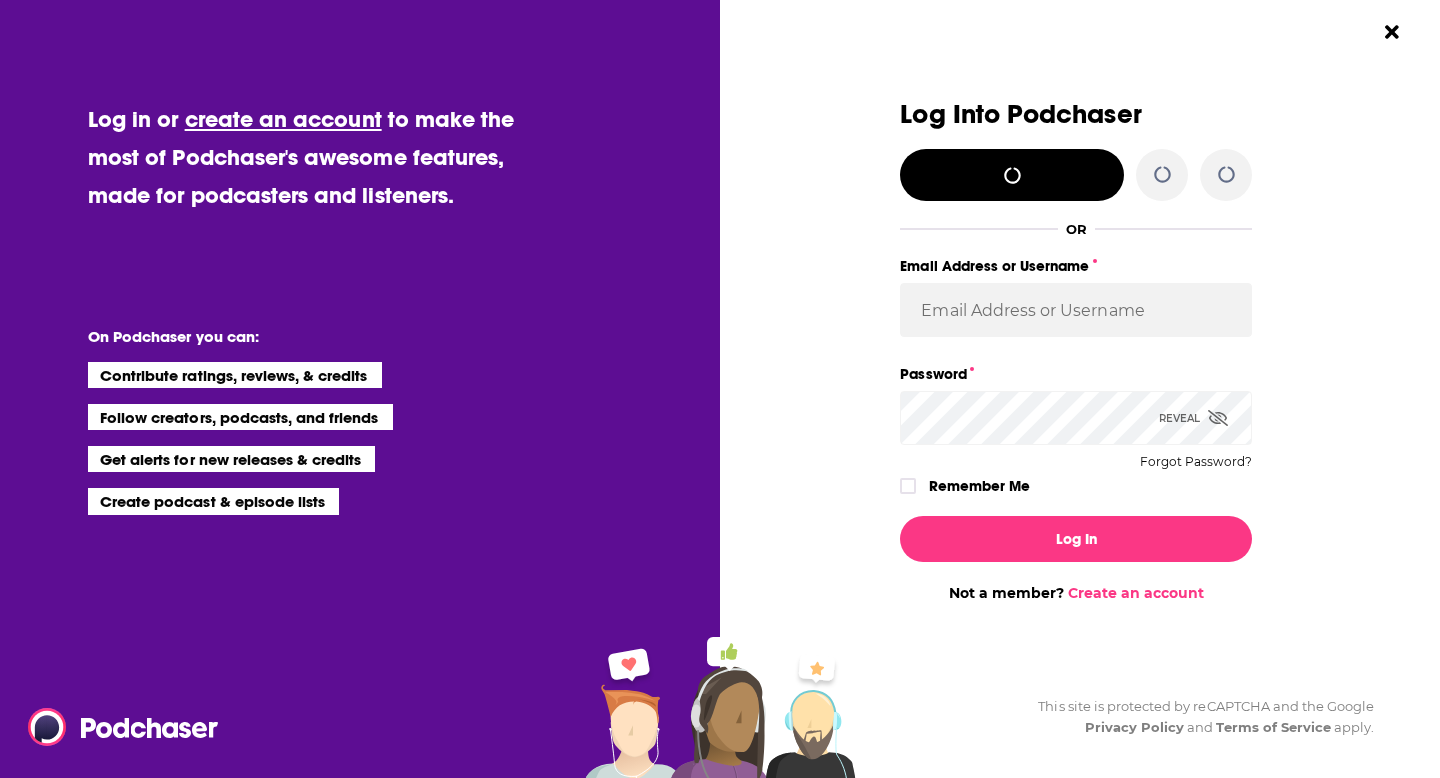type 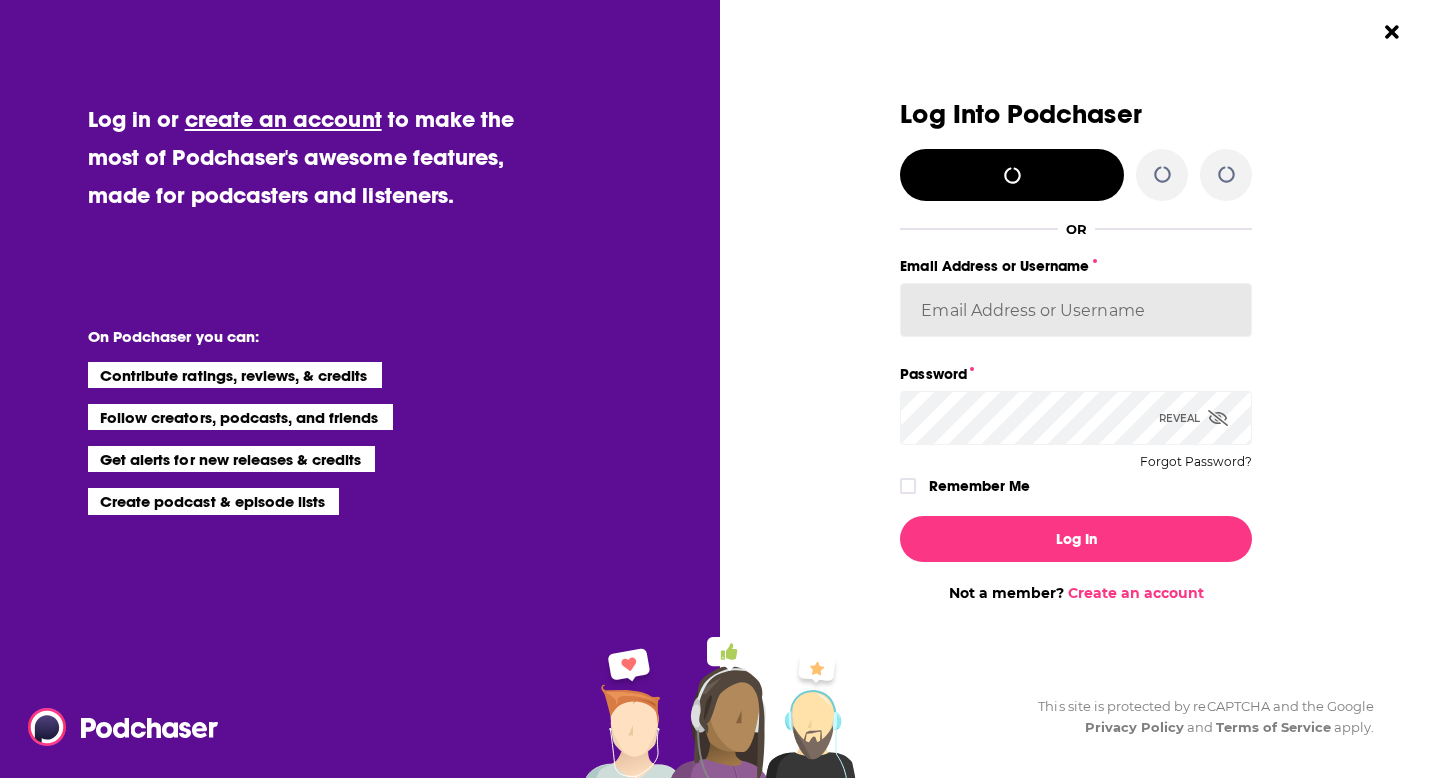 type on "[EMAIL]" 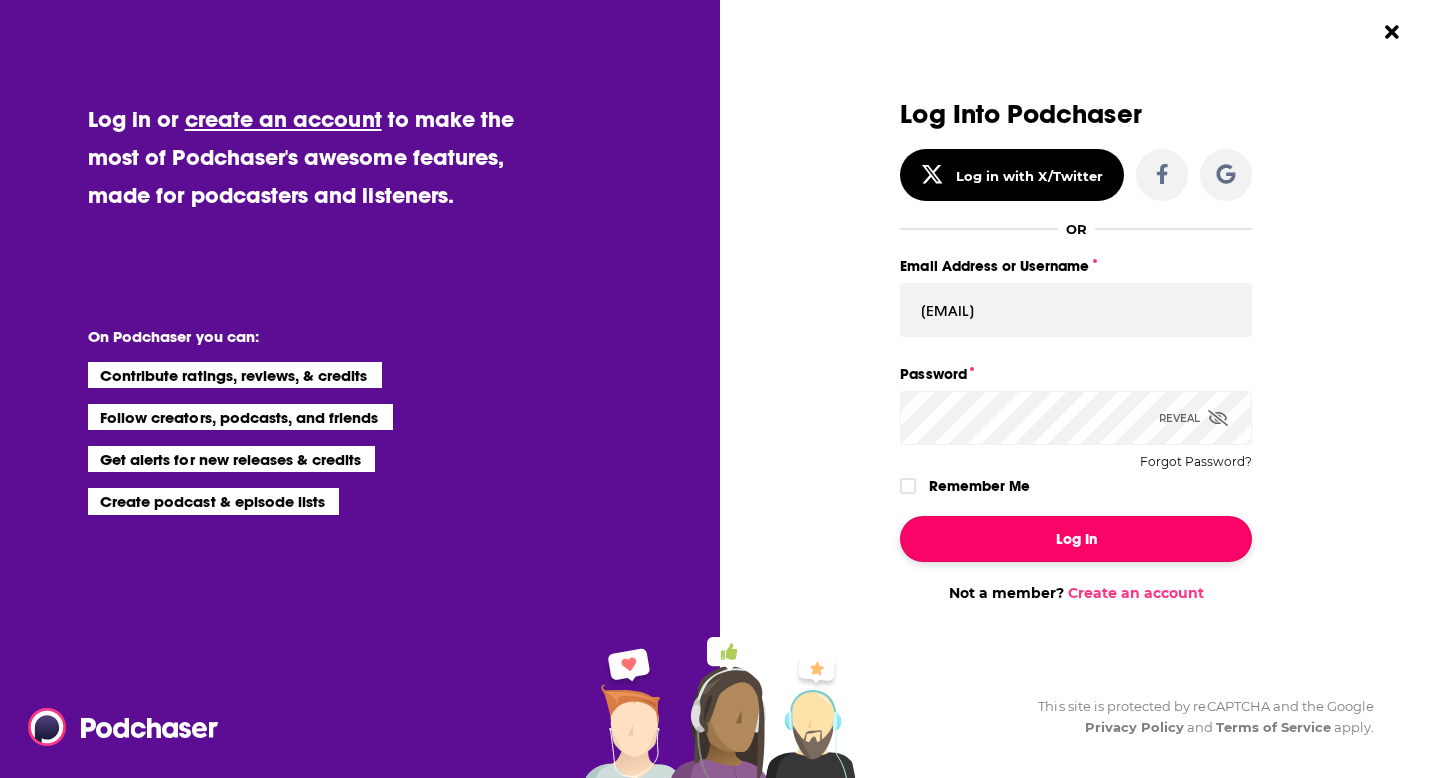 click on "Log In" at bounding box center [1076, 539] 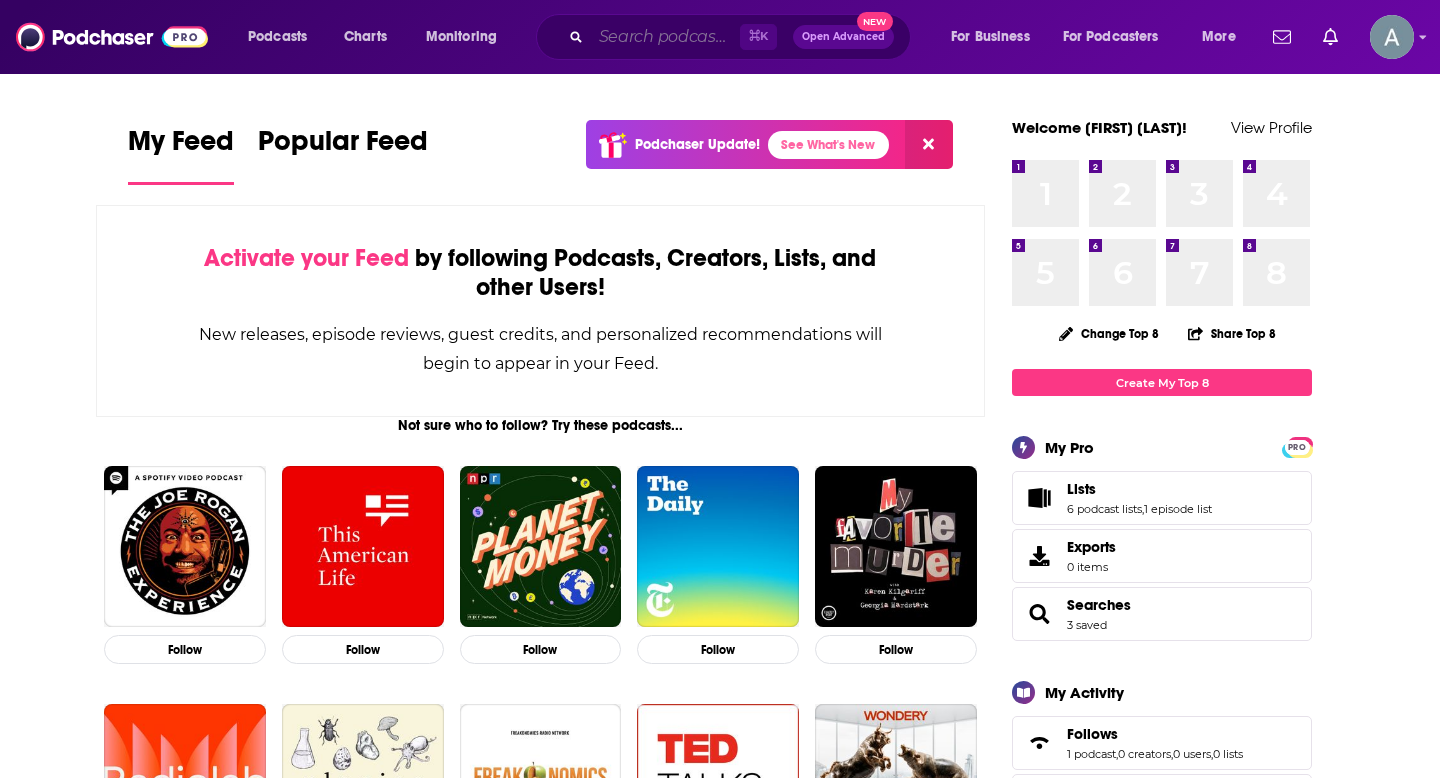 click at bounding box center (665, 37) 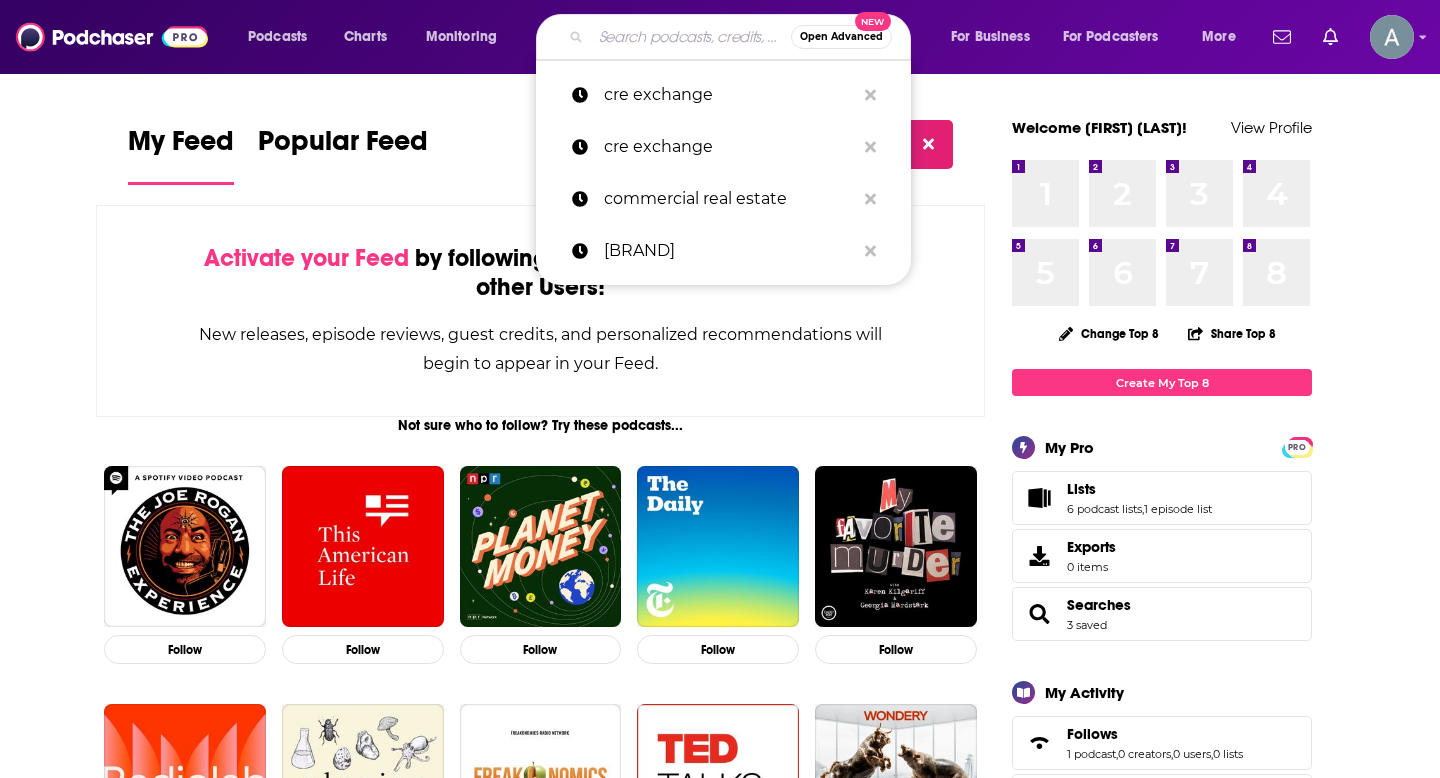 paste on "Walker & Dunlop – Insights for Life" 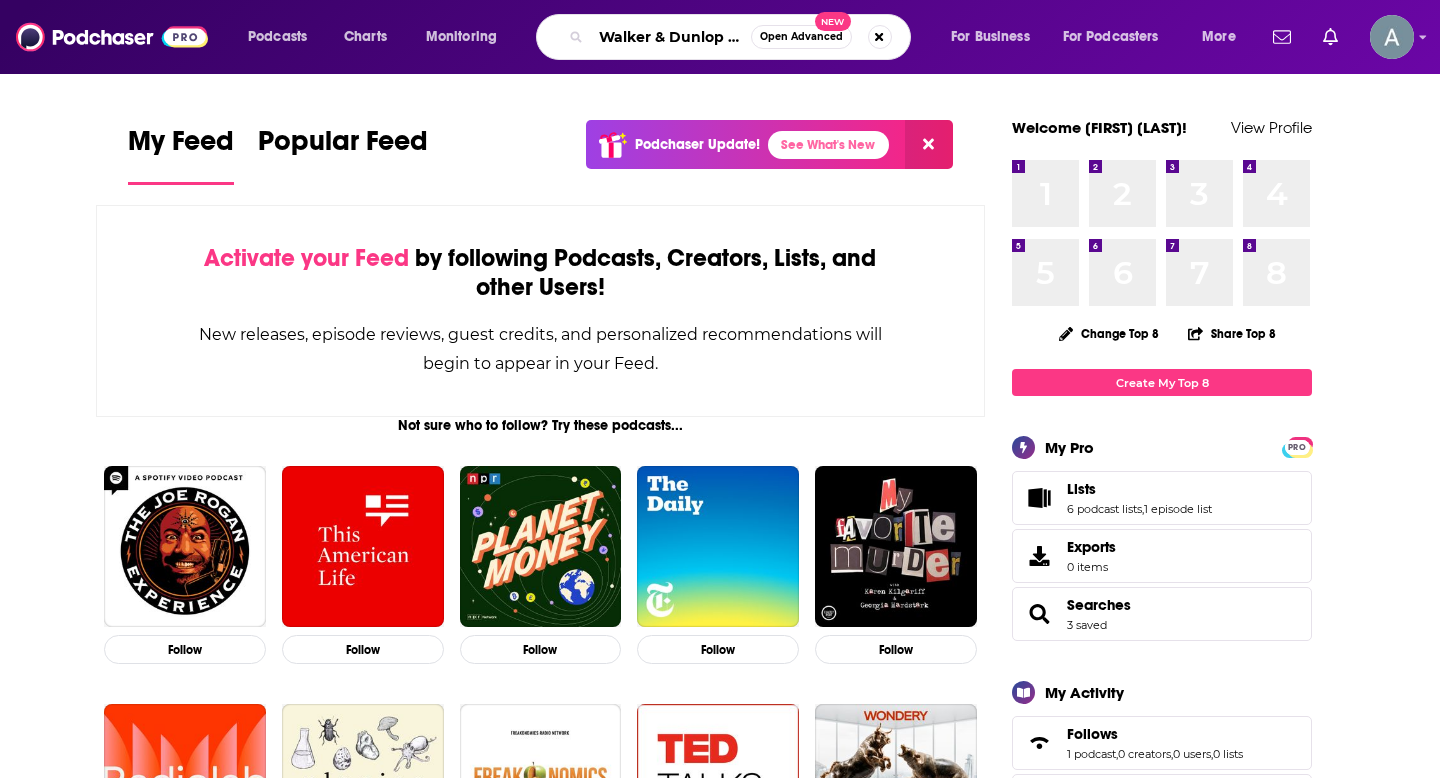 scroll, scrollTop: 0, scrollLeft: 111, axis: horizontal 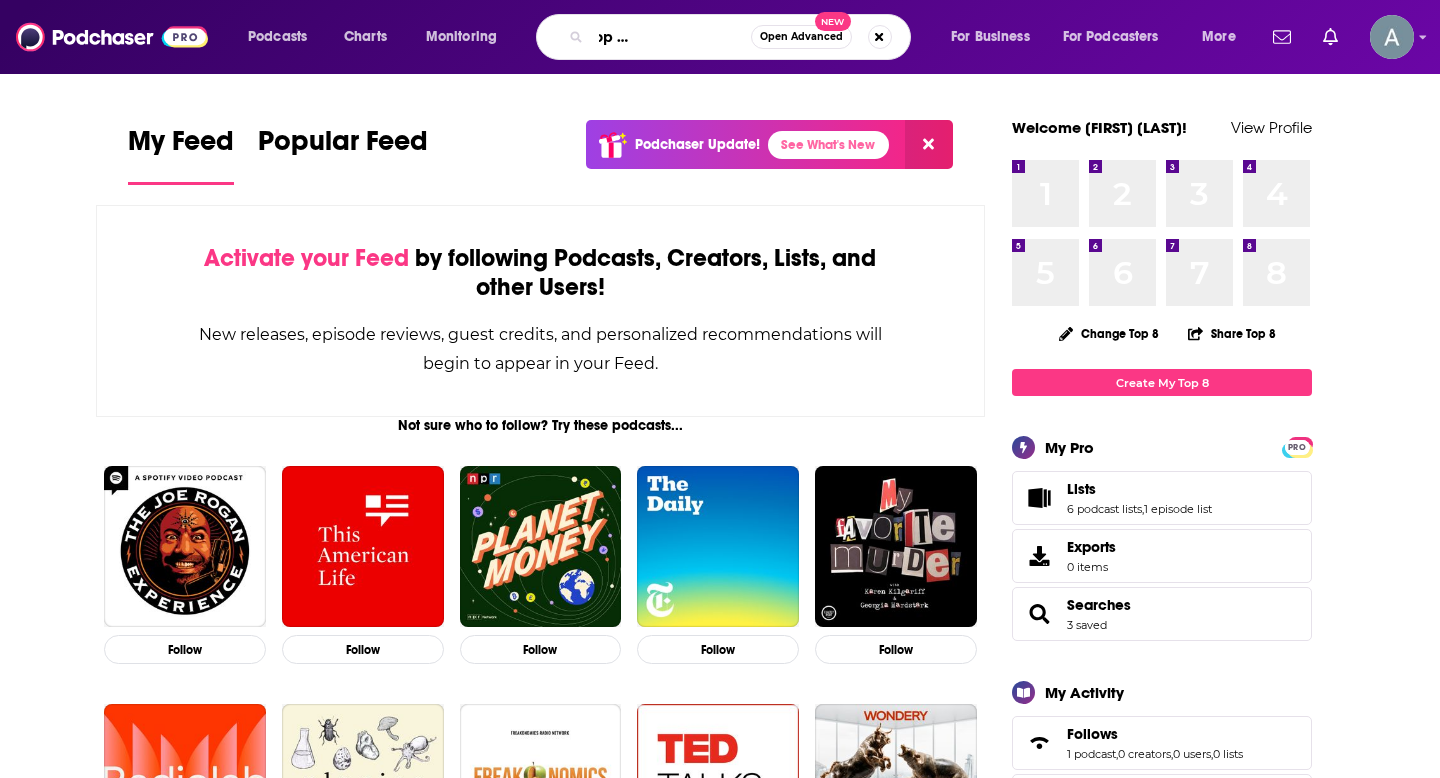 type on "Walker & Dunlop – Insights for Life" 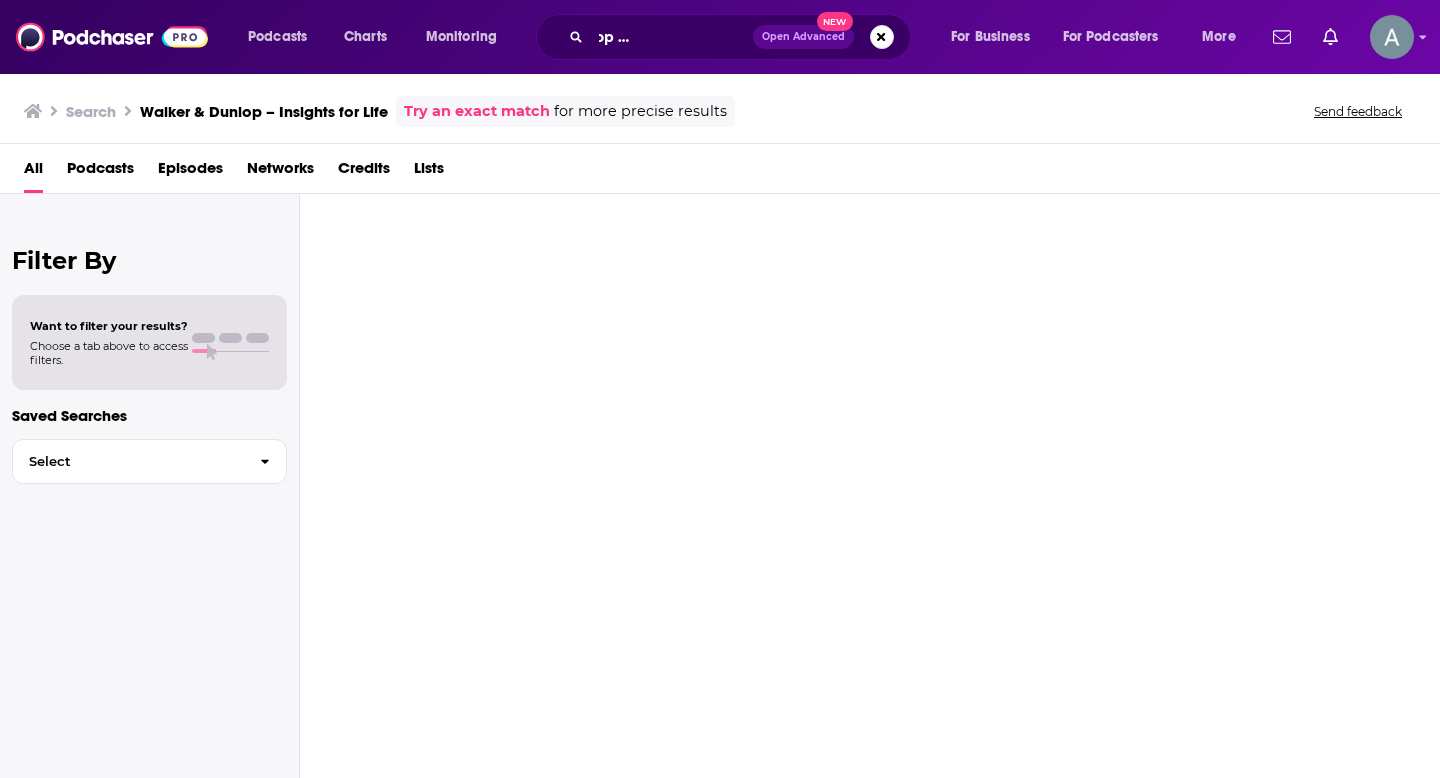 scroll, scrollTop: 0, scrollLeft: 0, axis: both 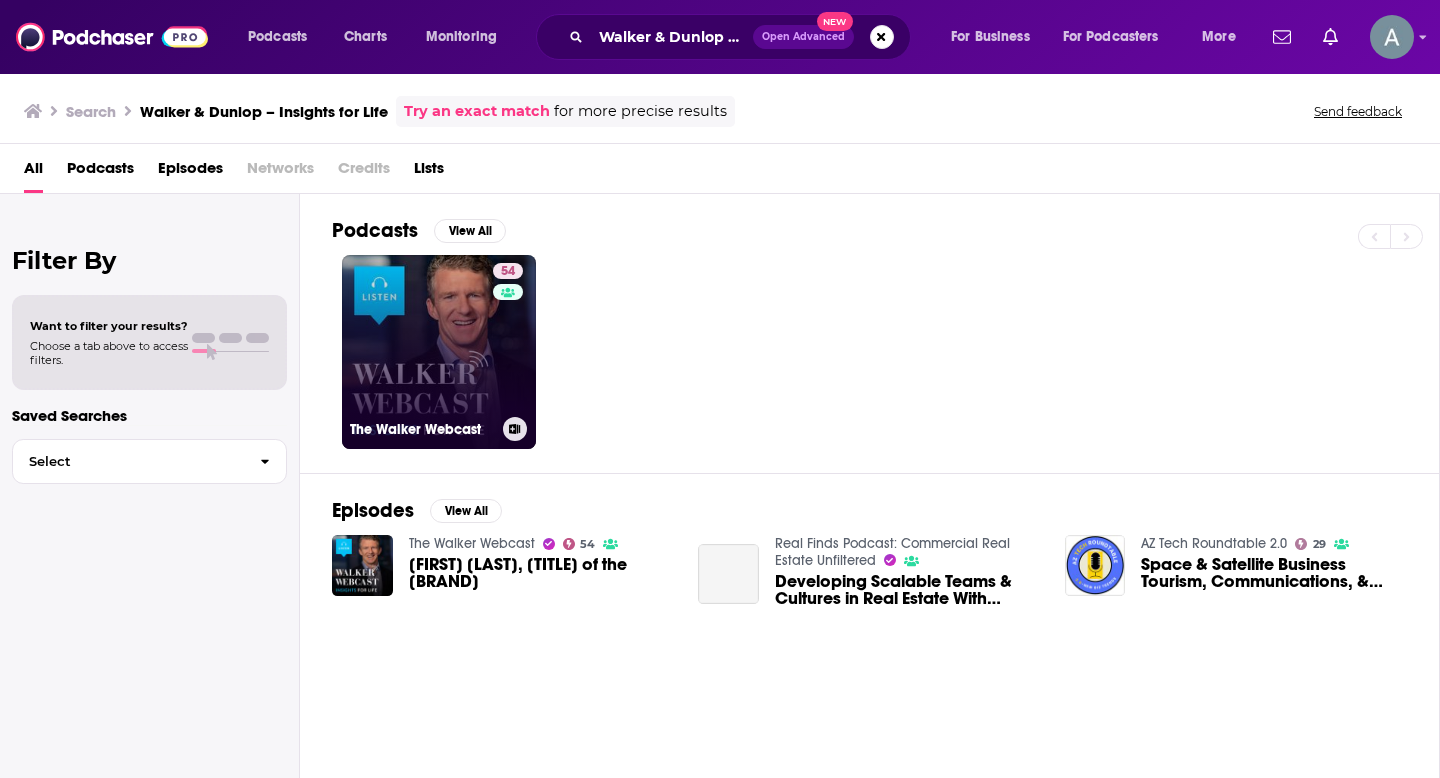 click on "54 The Walker Webcast" at bounding box center [439, 352] 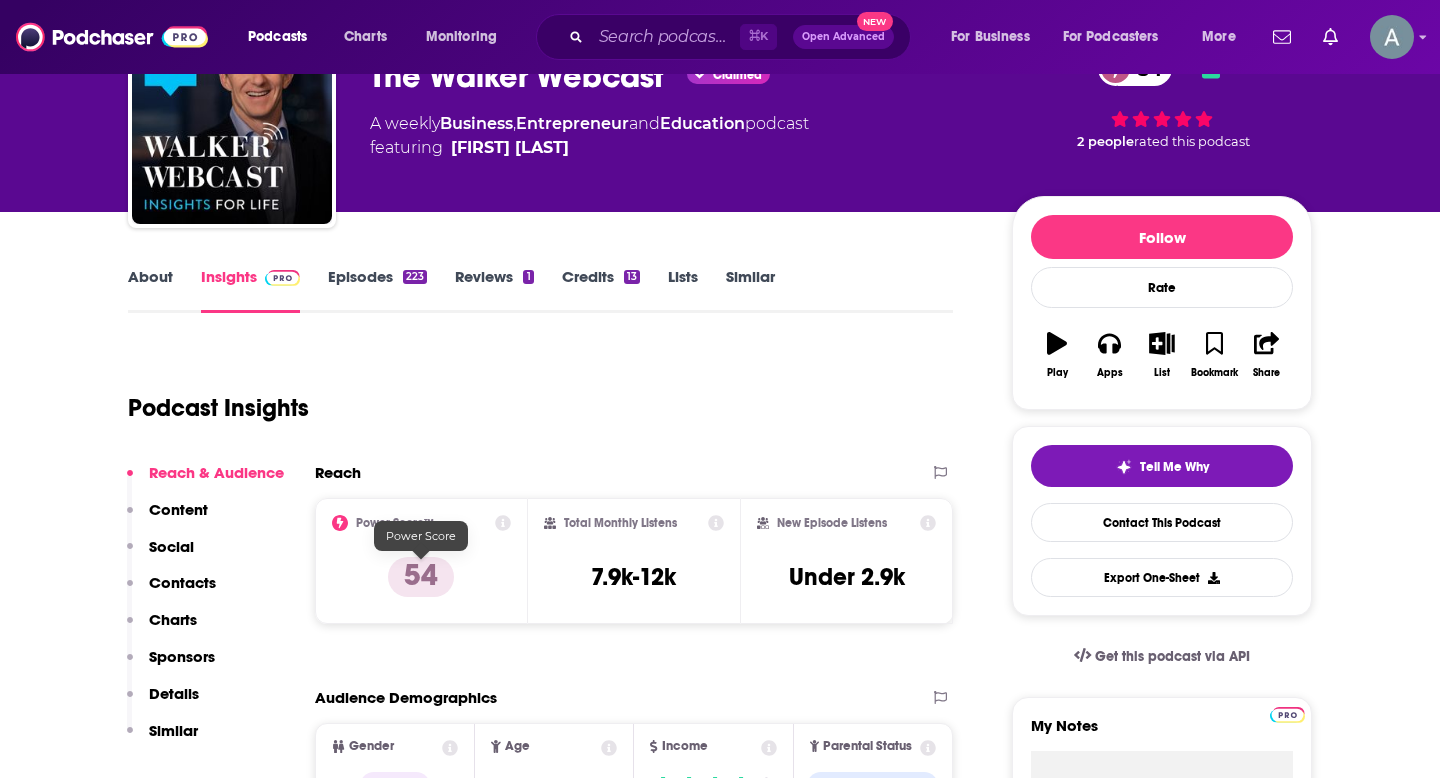 scroll, scrollTop: 117, scrollLeft: 0, axis: vertical 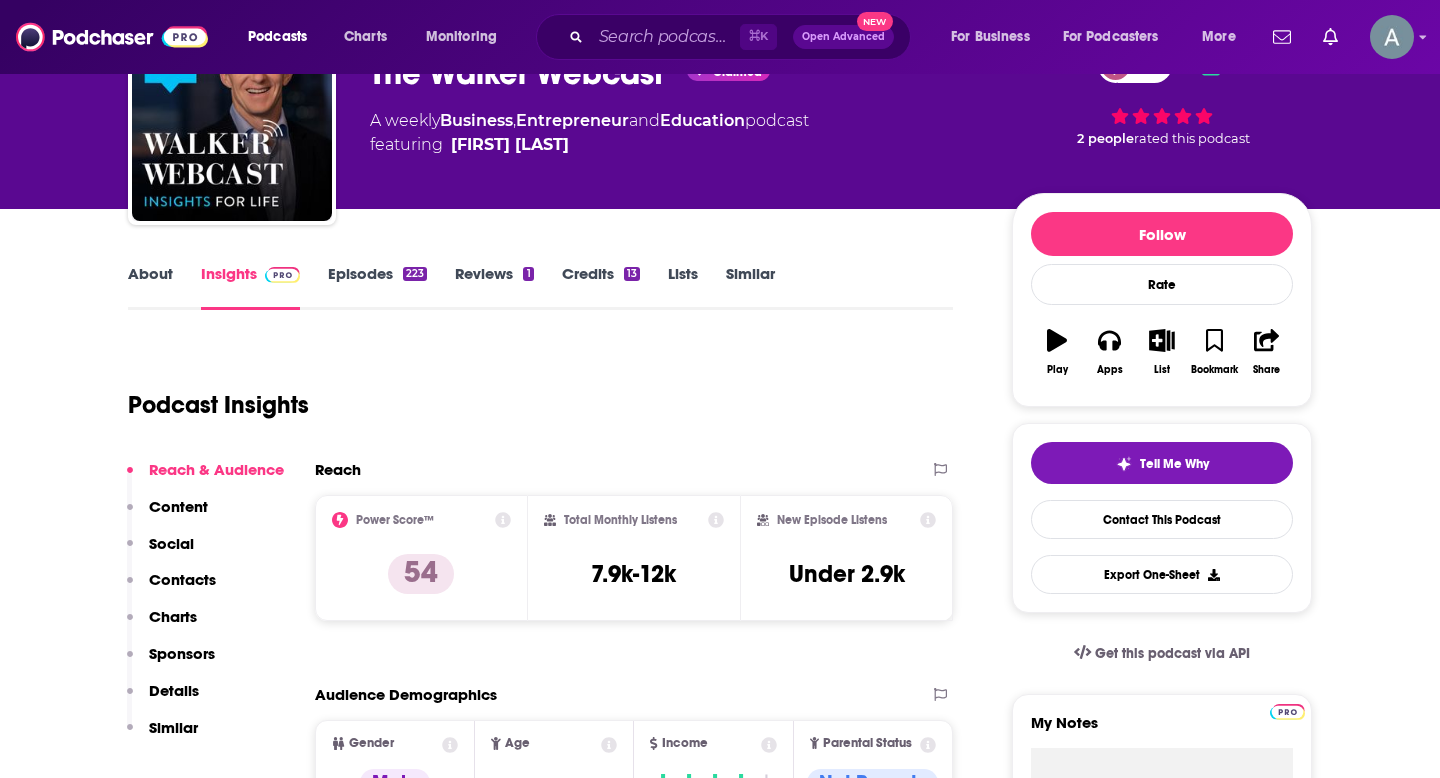 click on "Contacts" at bounding box center [182, 579] 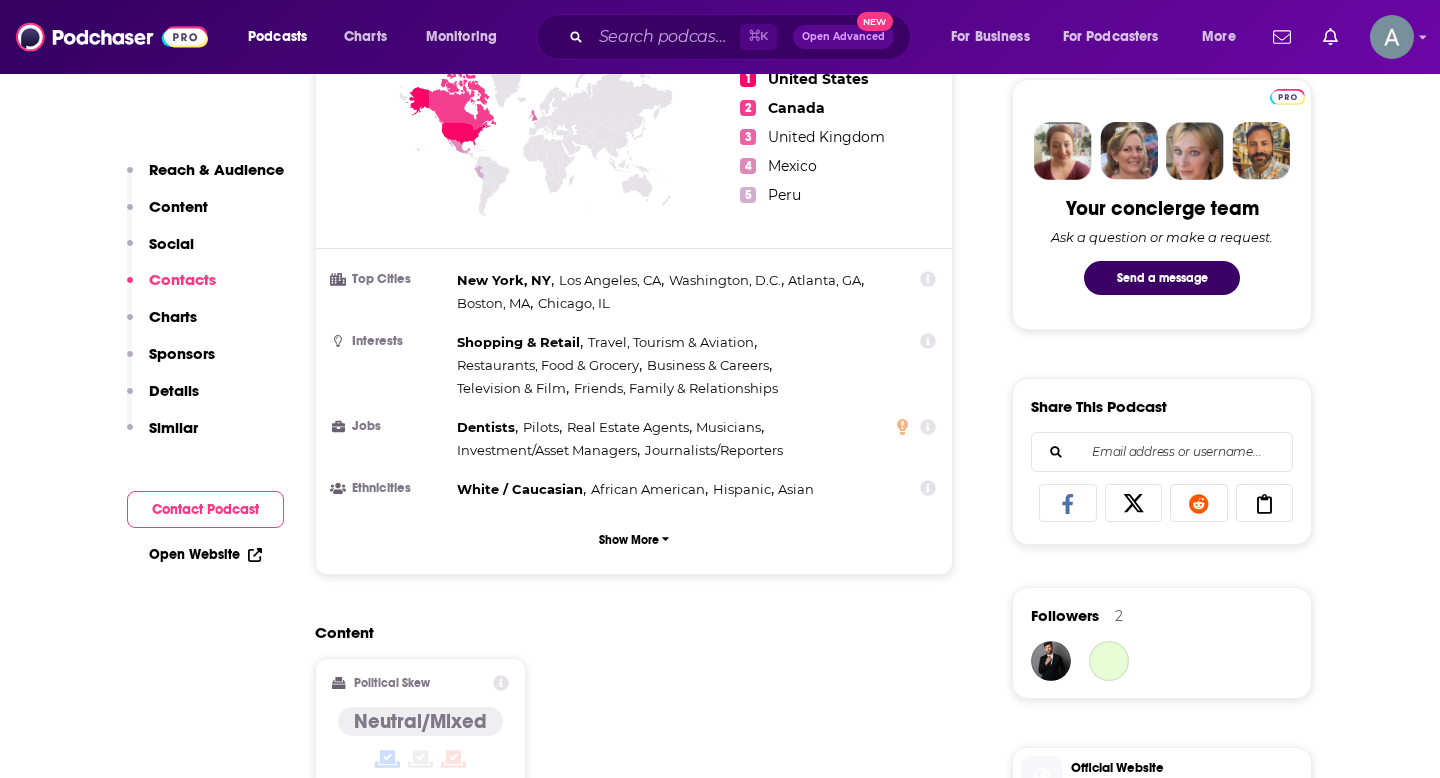 scroll, scrollTop: 1783, scrollLeft: 0, axis: vertical 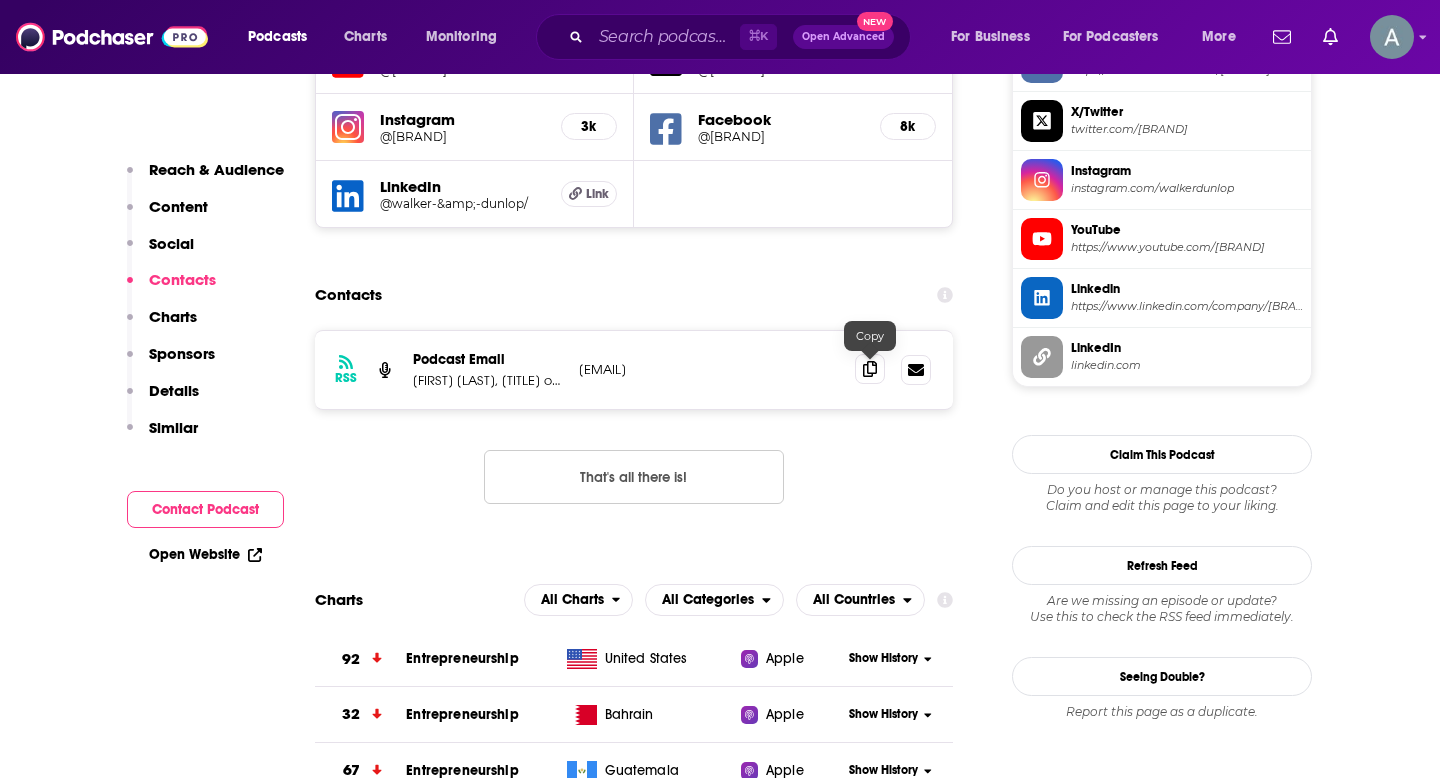 click 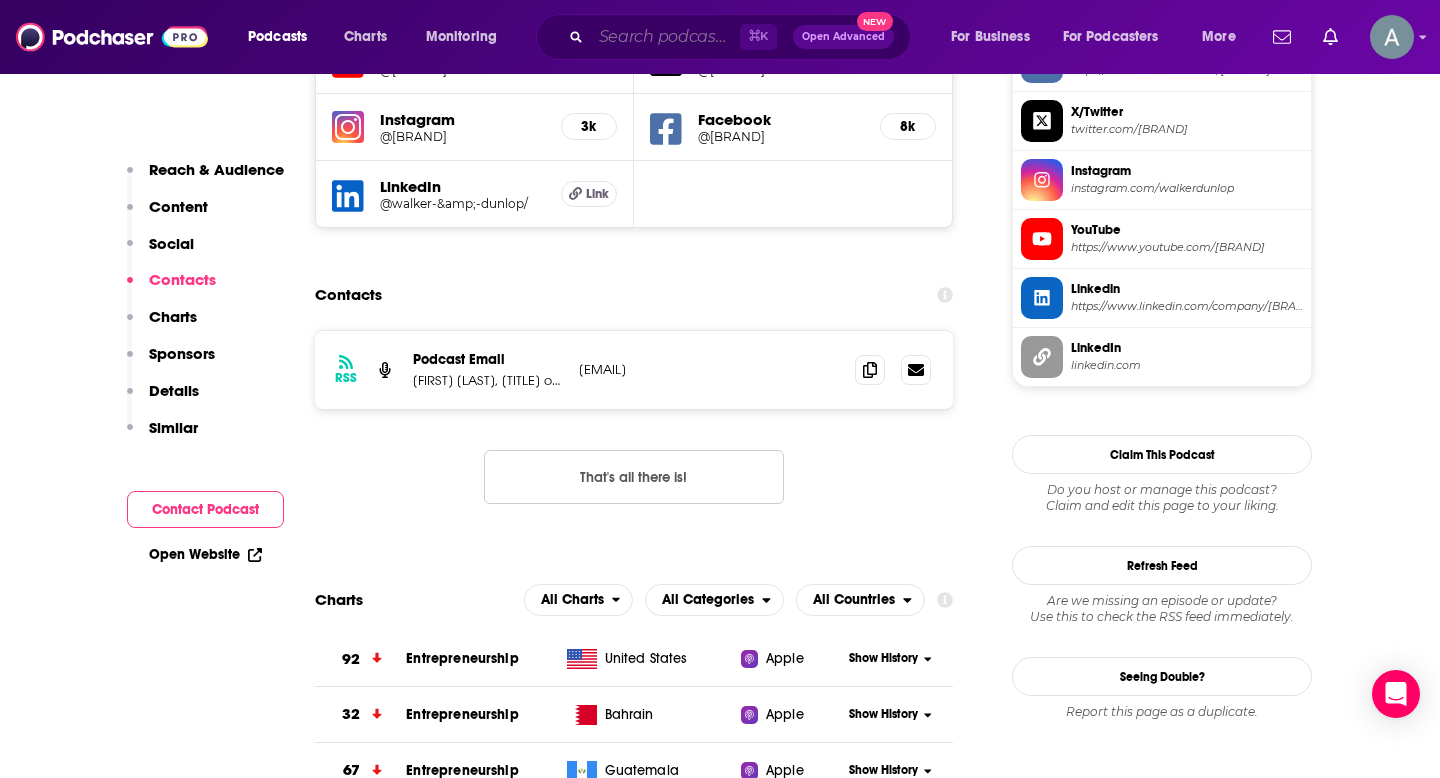 click at bounding box center (665, 37) 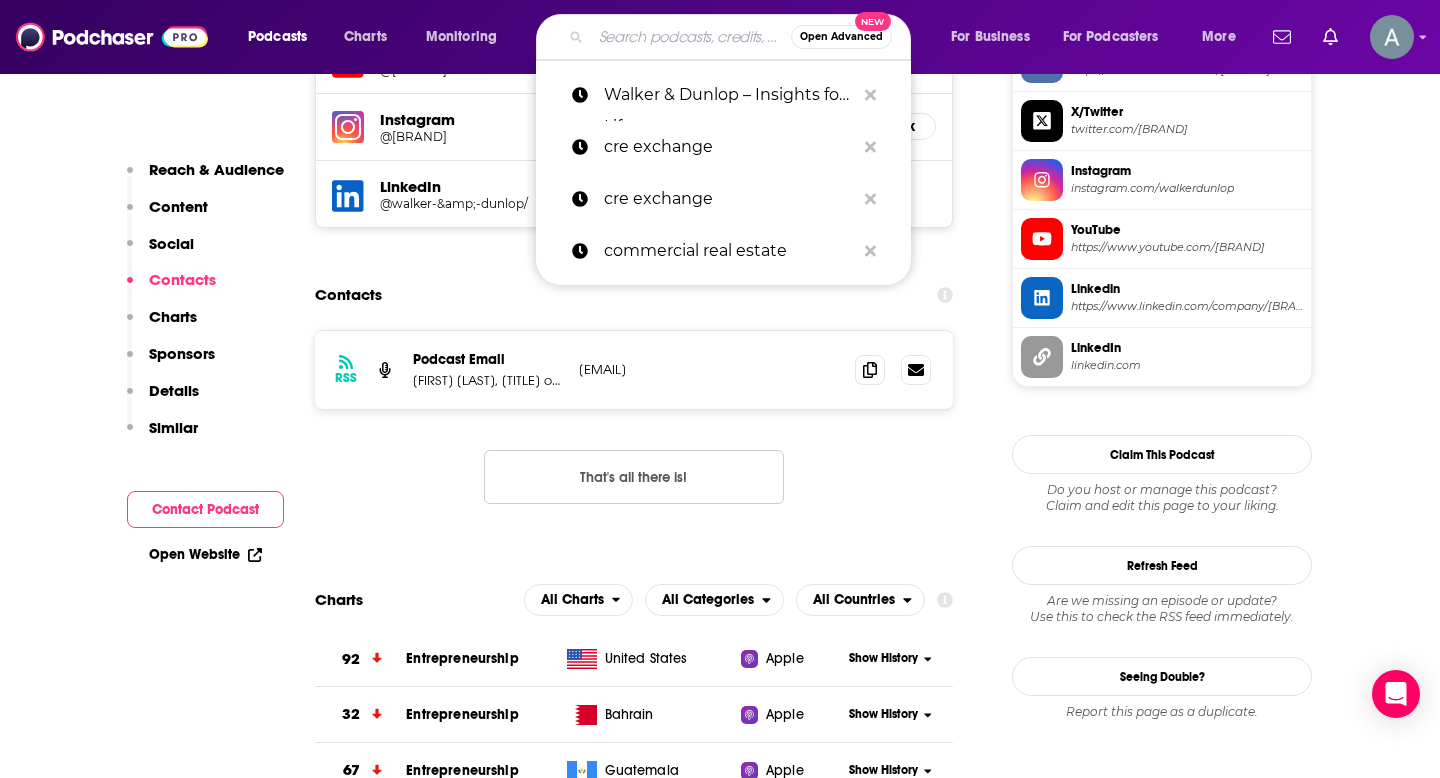 paste on "The [BRAND]" 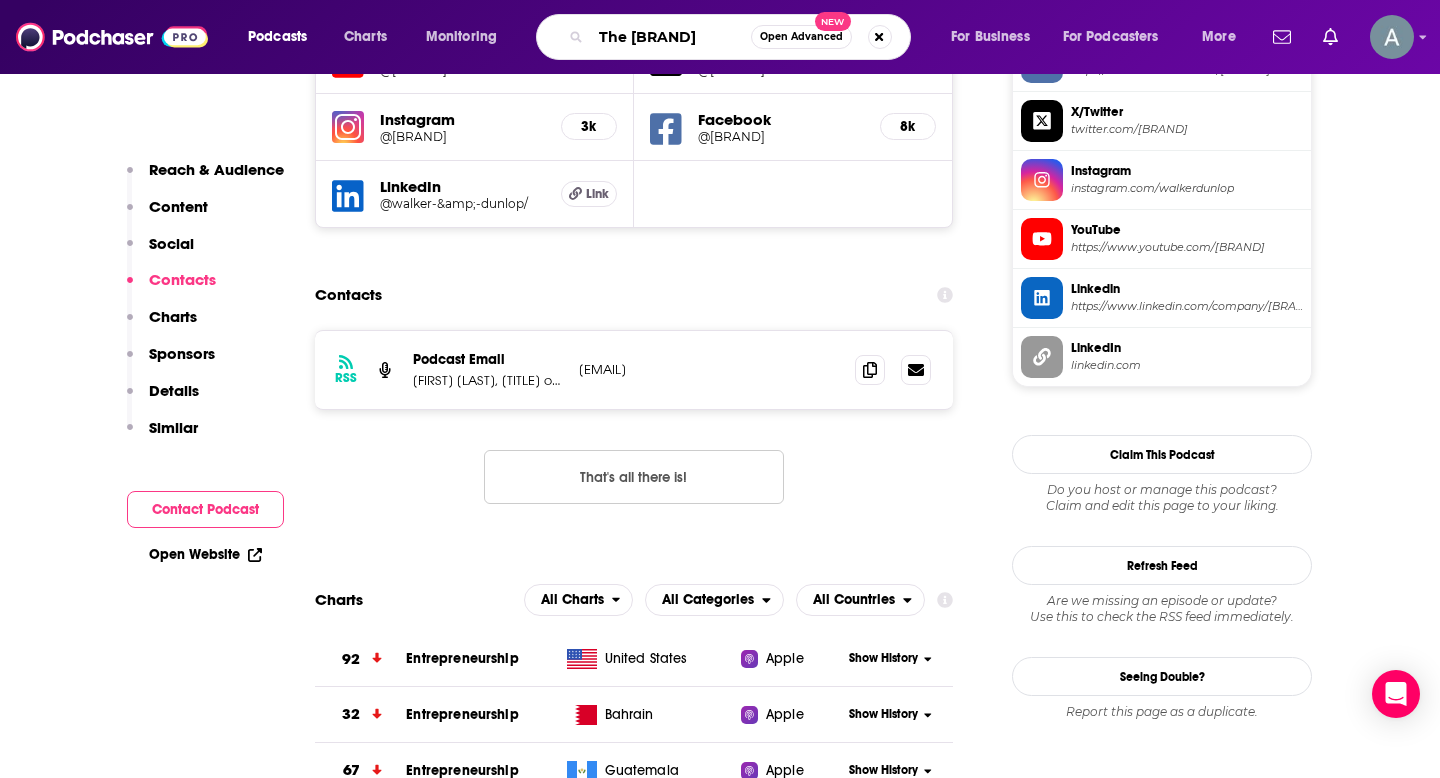 scroll, scrollTop: 0, scrollLeft: 102, axis: horizontal 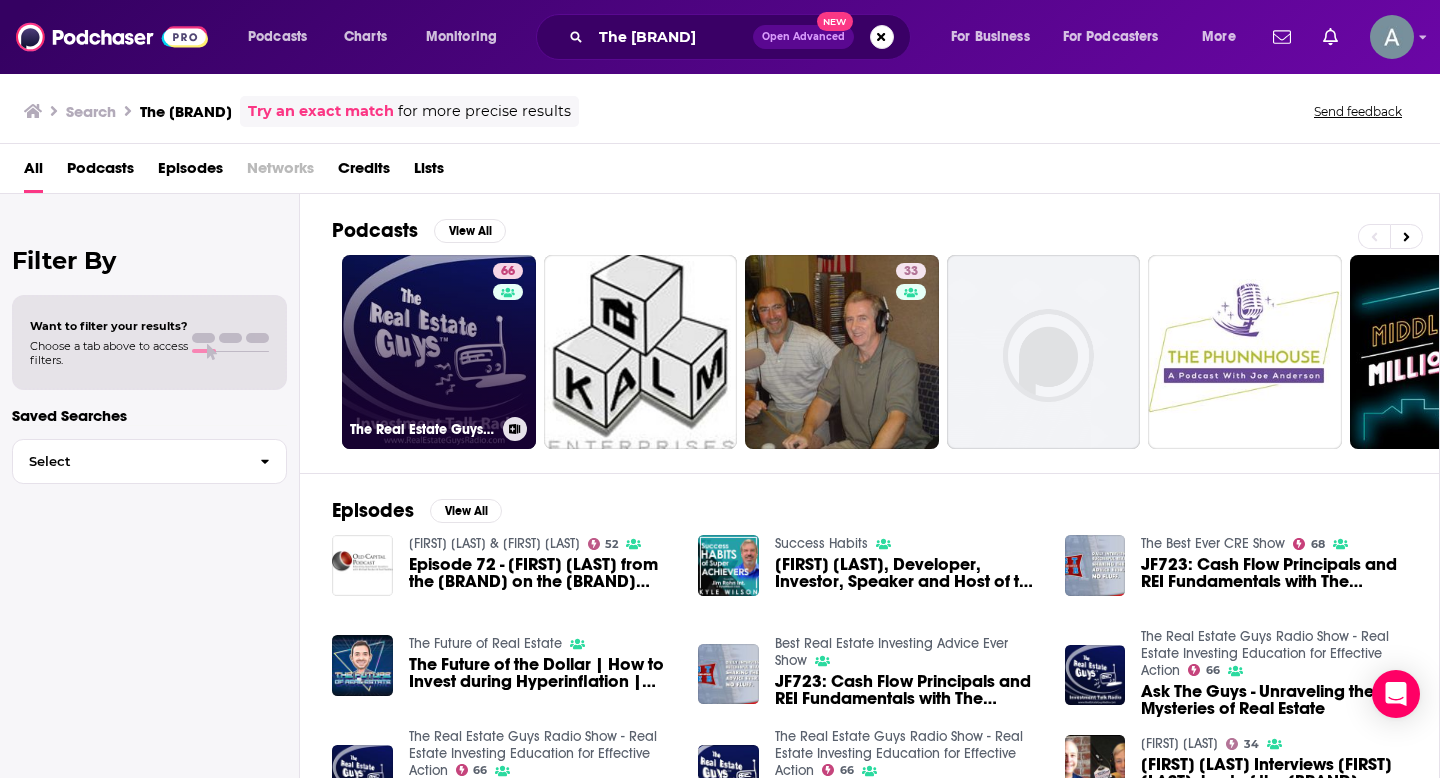click on "66 The Real Estate Guys Radio Show - Real Estate Investing Education for Effective Action" at bounding box center (439, 352) 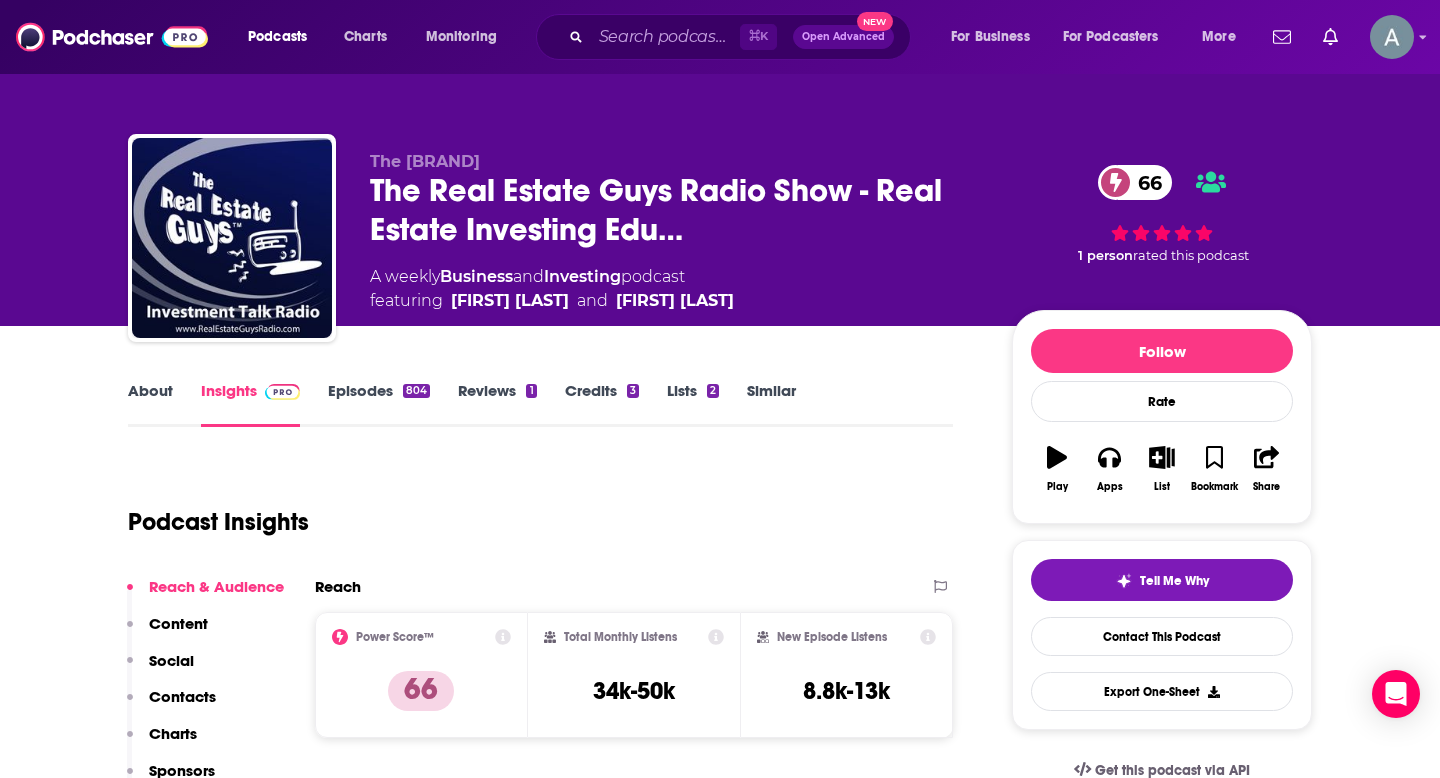 click on "Contacts" at bounding box center (182, 696) 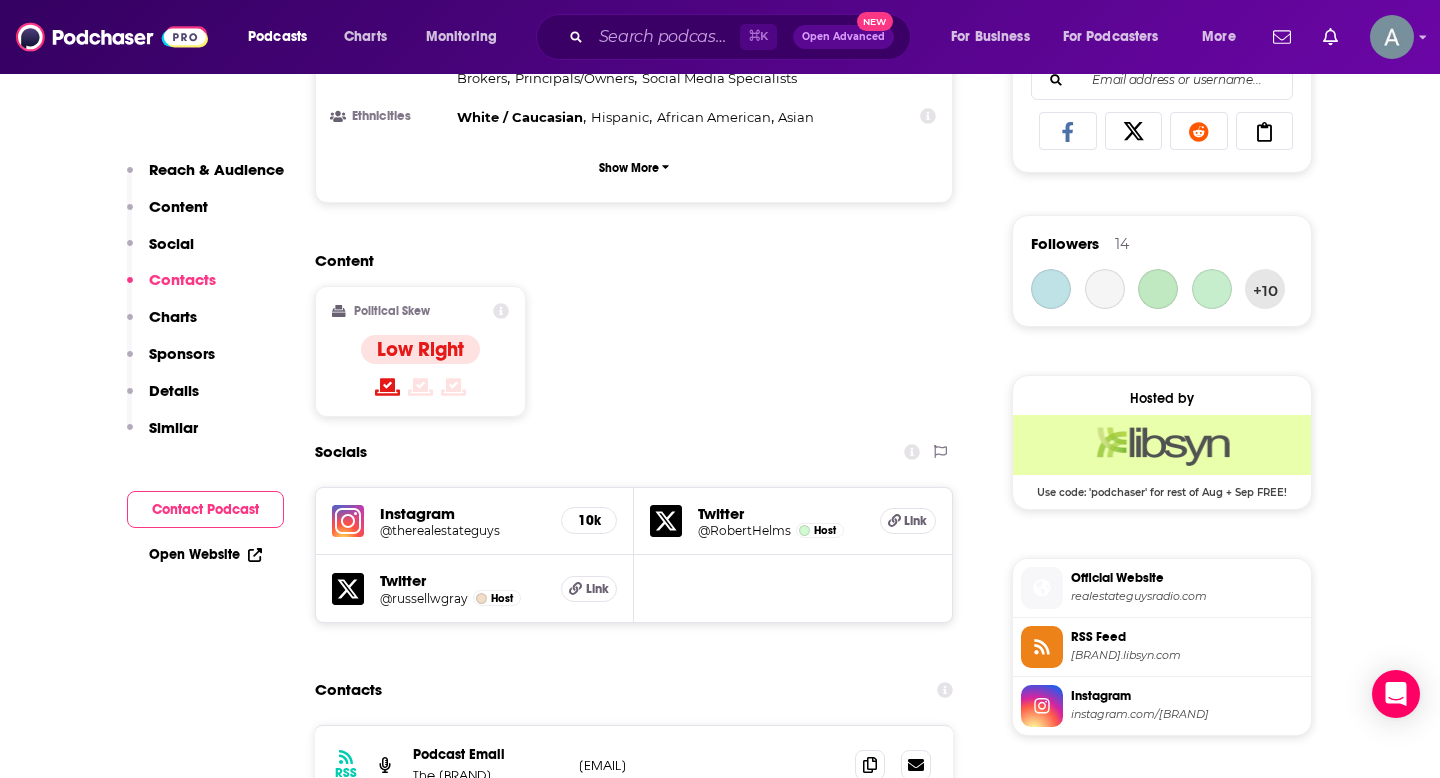 scroll, scrollTop: 1721, scrollLeft: 0, axis: vertical 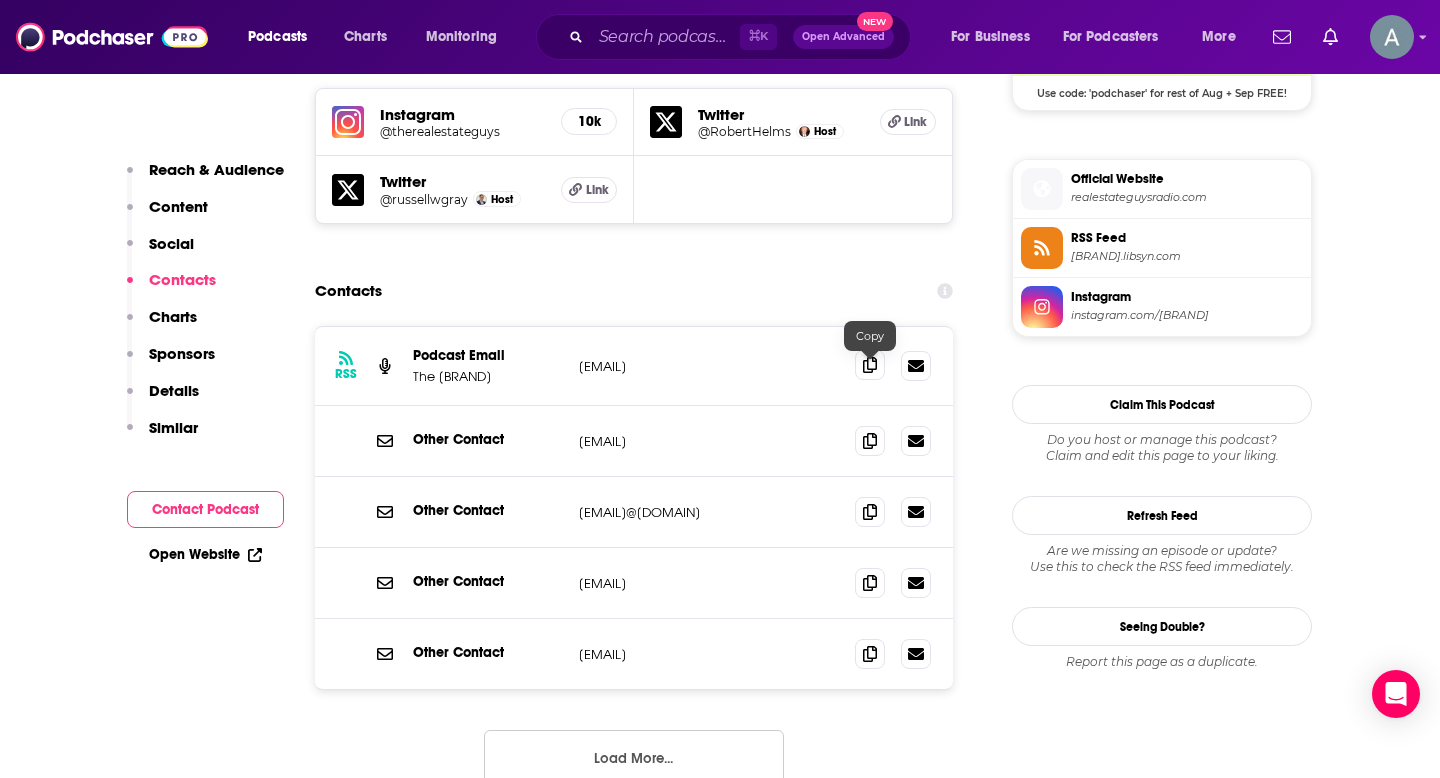 click 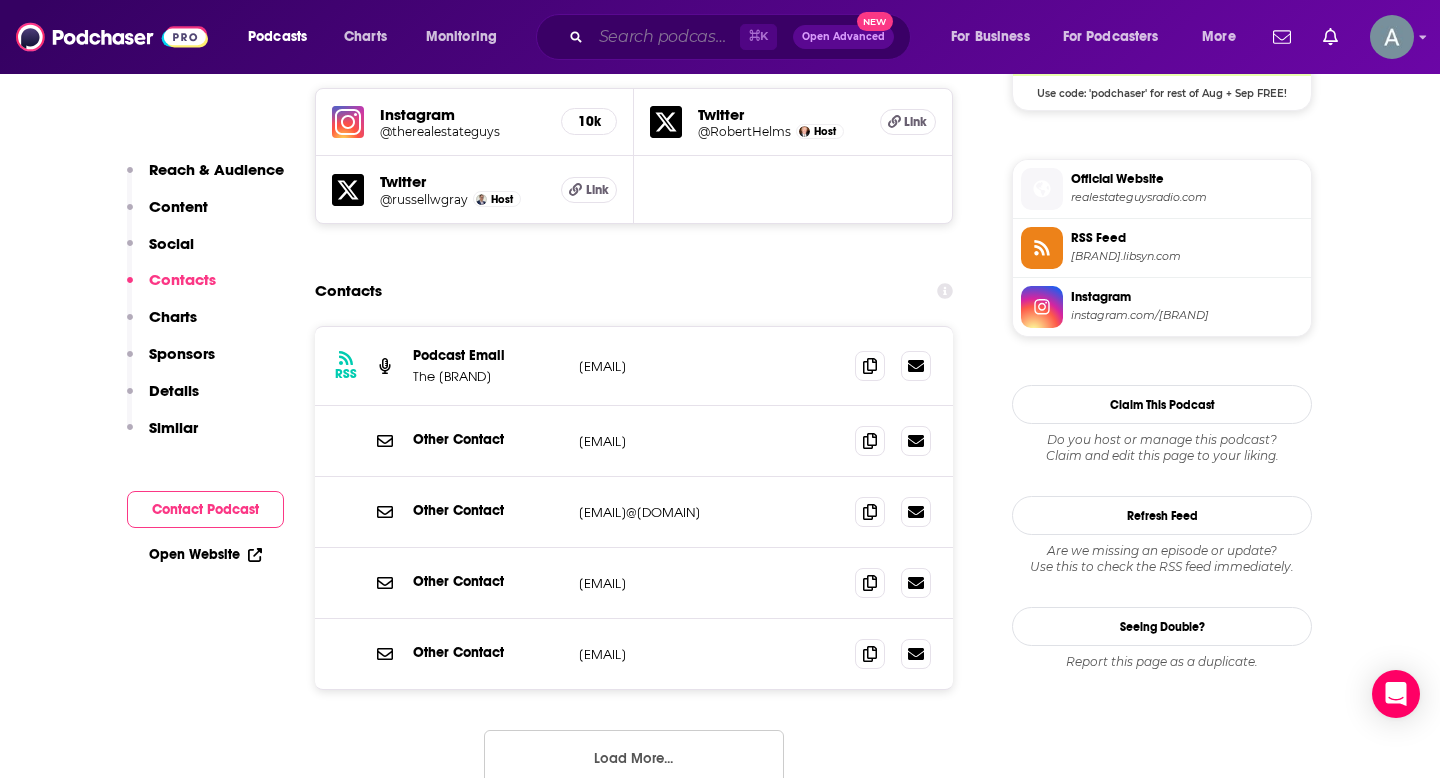 click at bounding box center (665, 37) 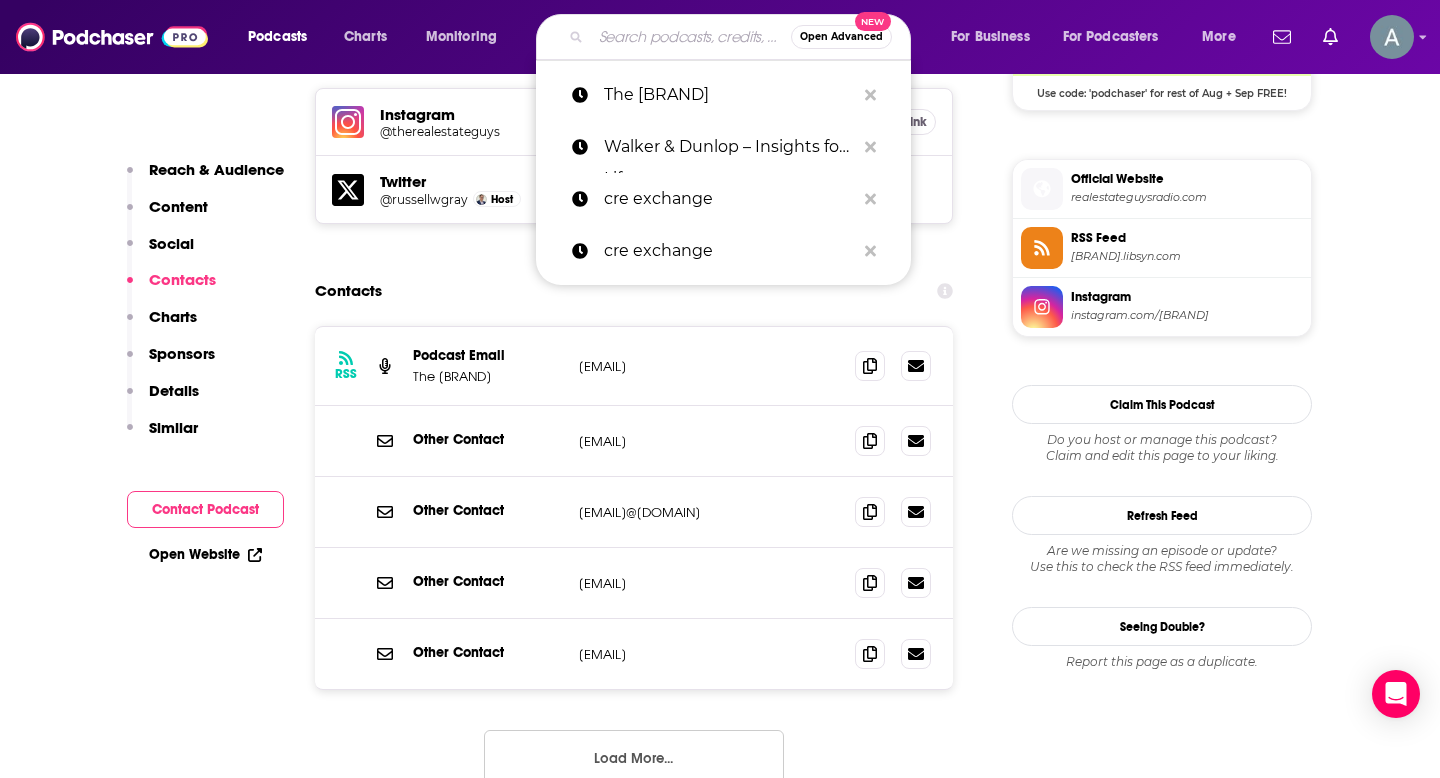 paste on "JLL – Building Places with [FIRST] [LAST]" 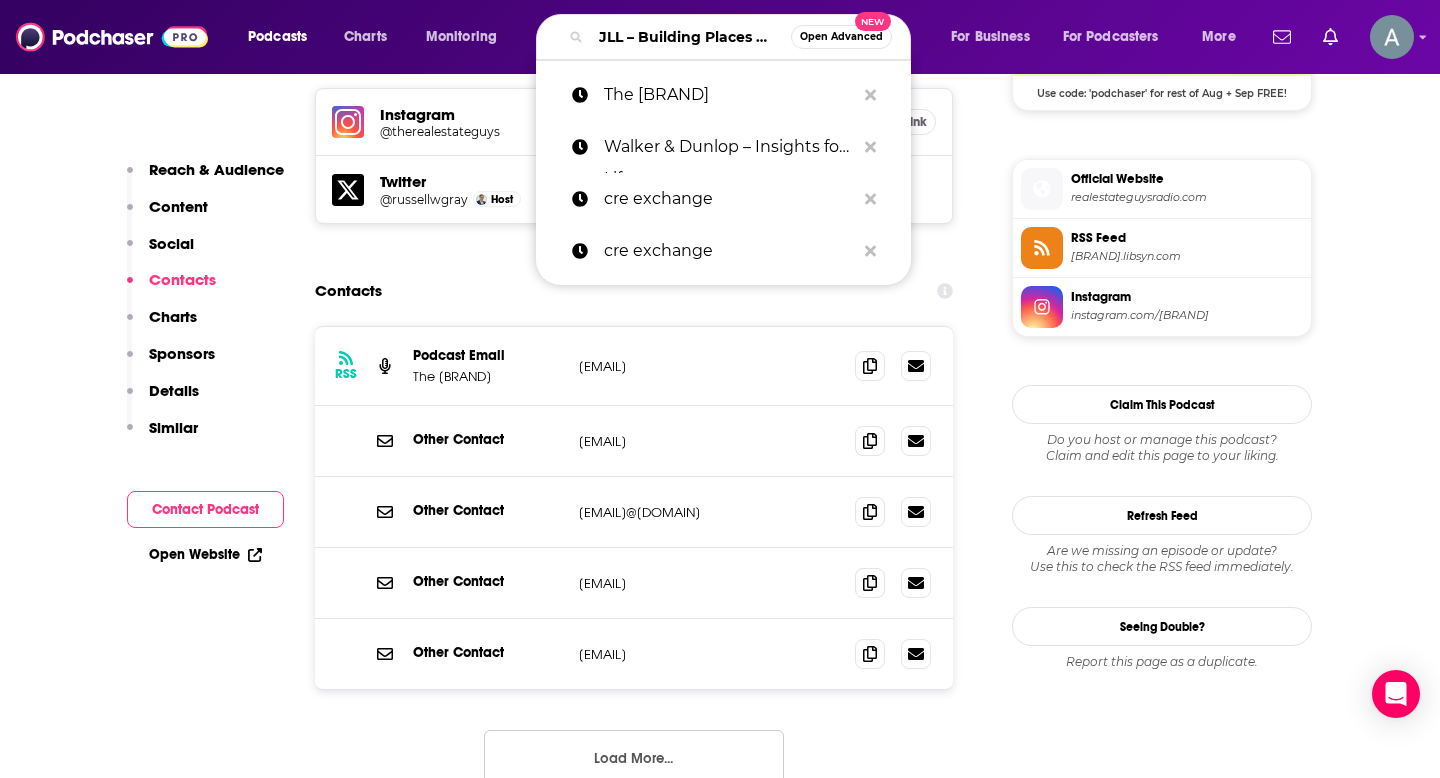 scroll, scrollTop: 0, scrollLeft: 141, axis: horizontal 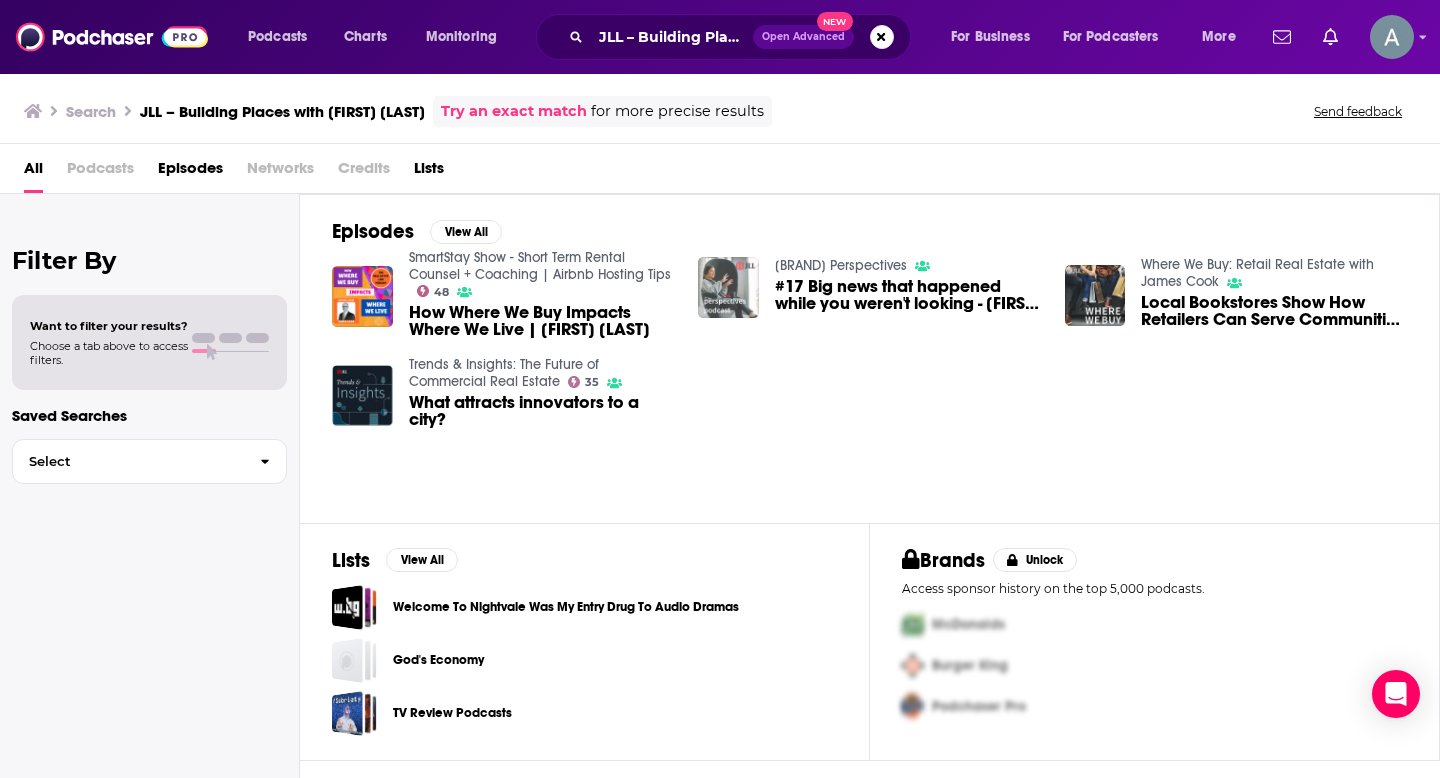 click at bounding box center (728, 287) 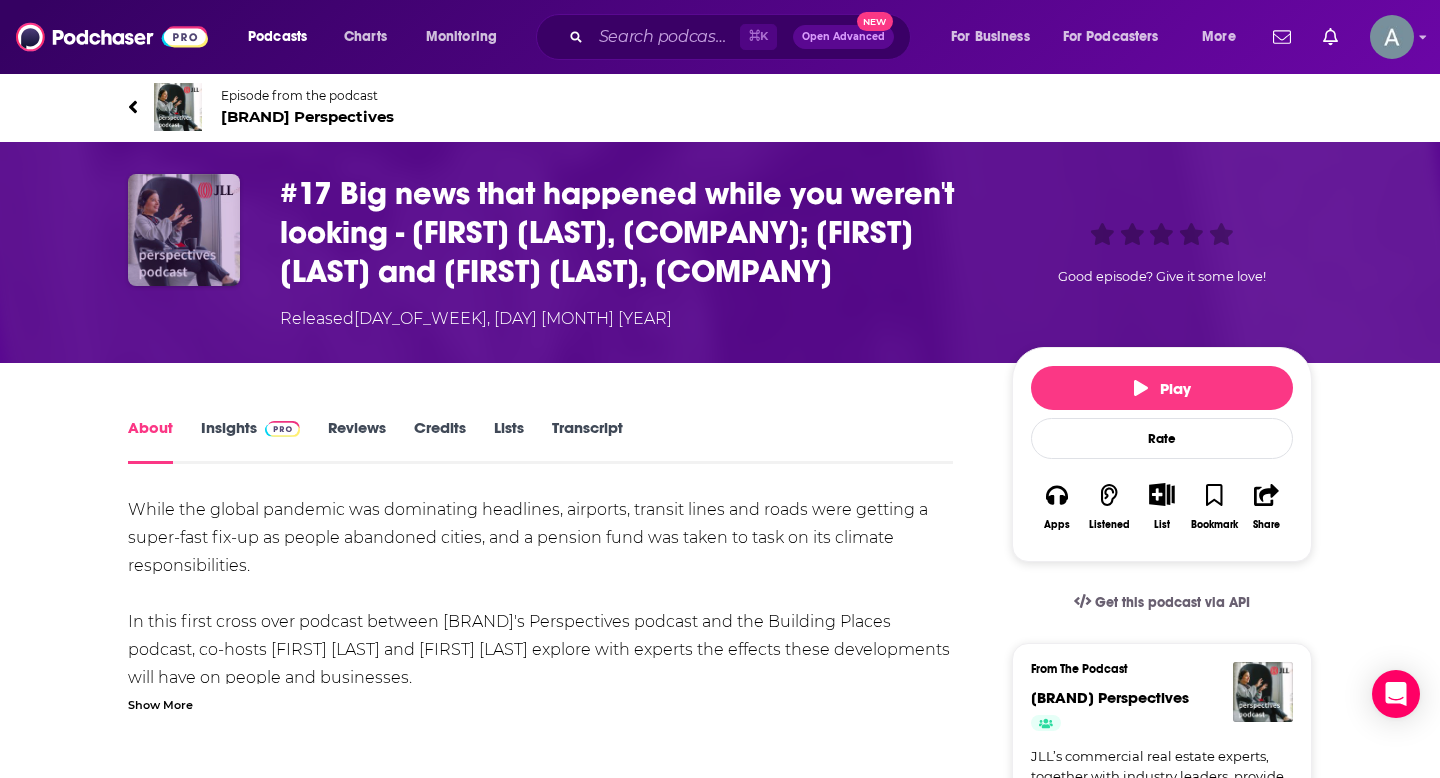 click at bounding box center [184, 230] 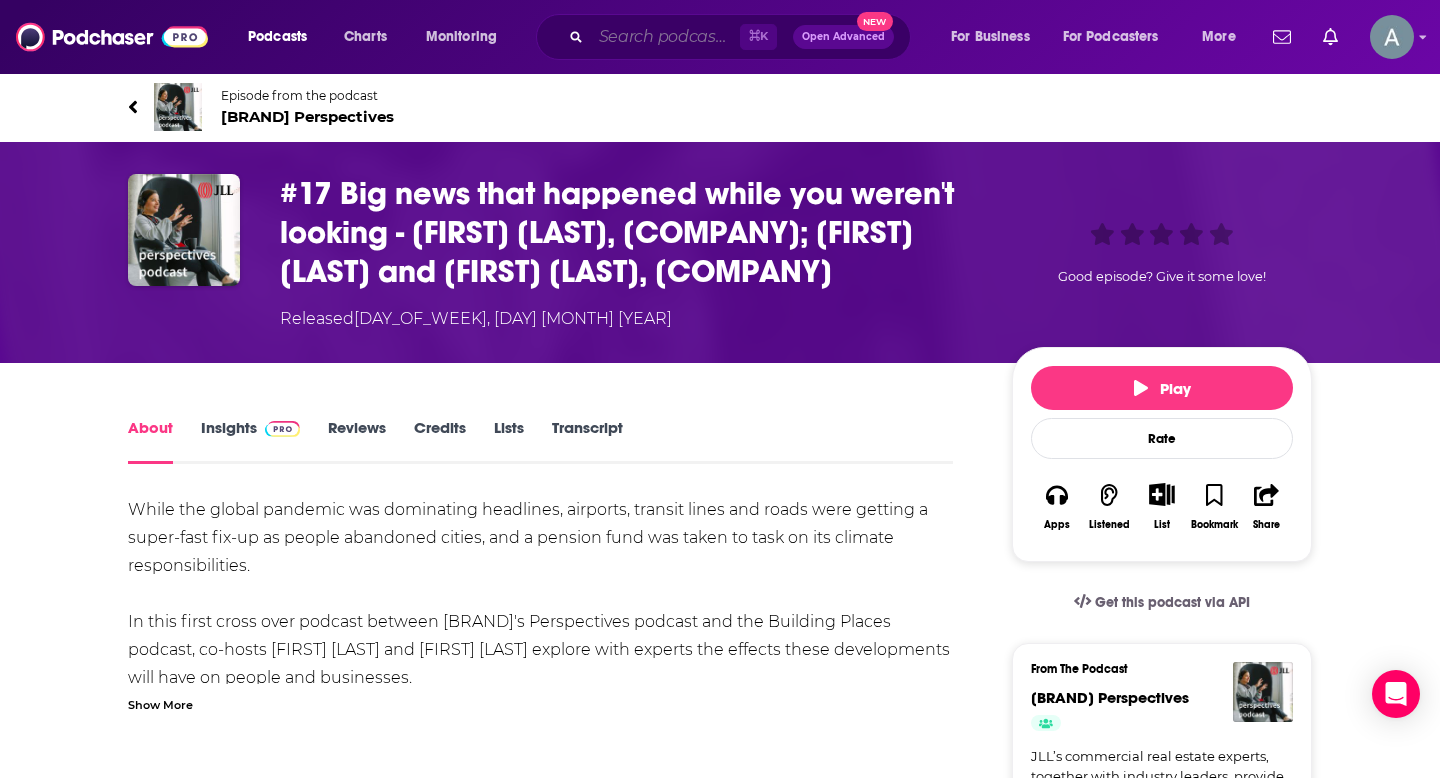 click at bounding box center (665, 37) 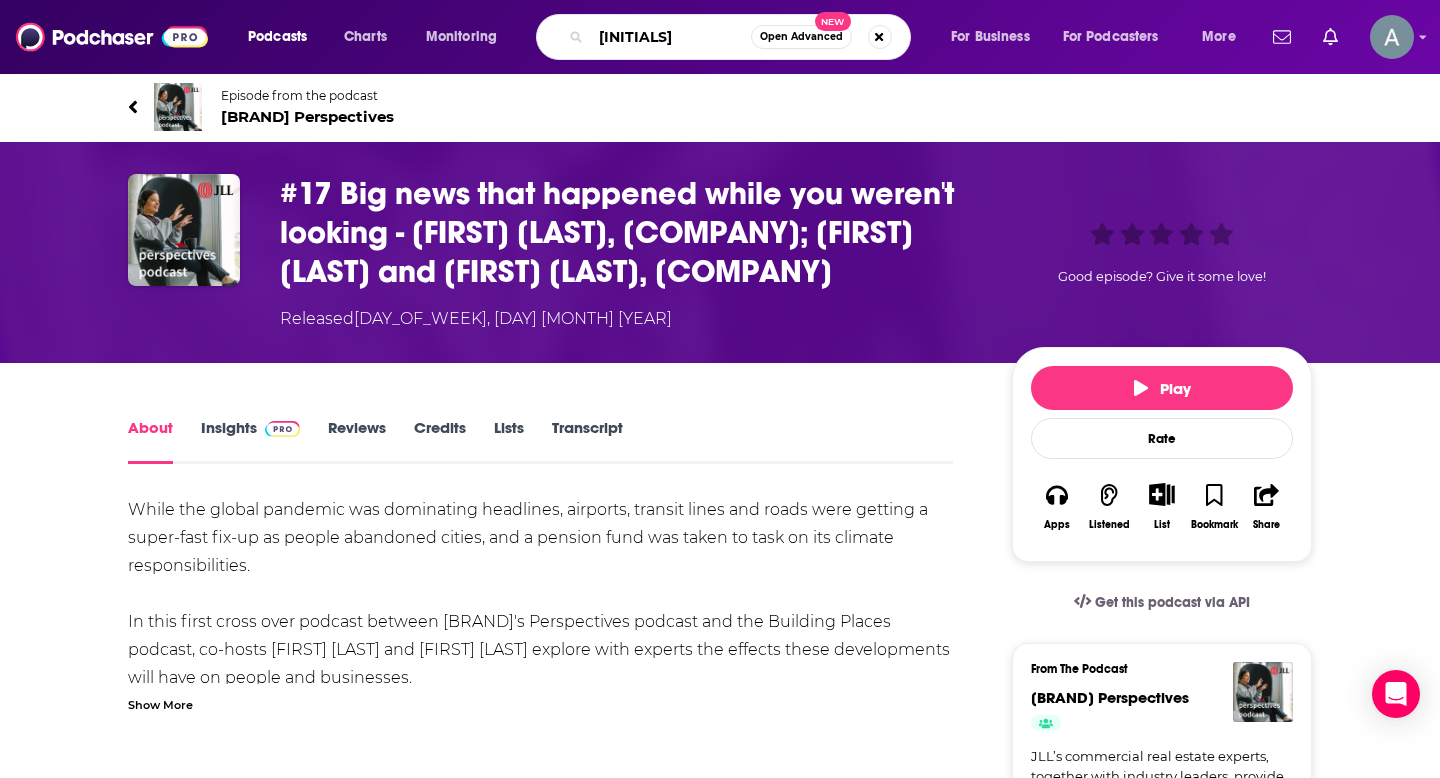 type on "JLL" 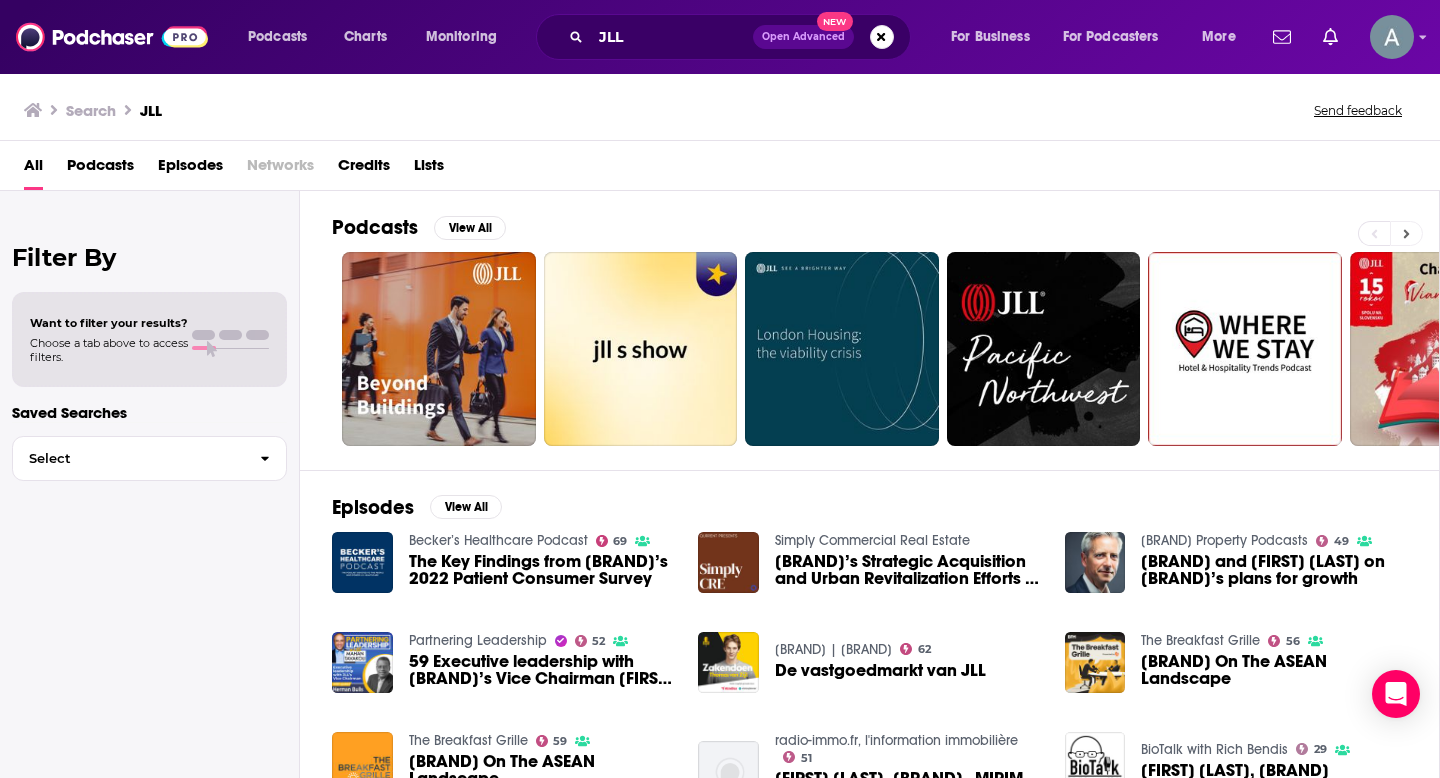 click 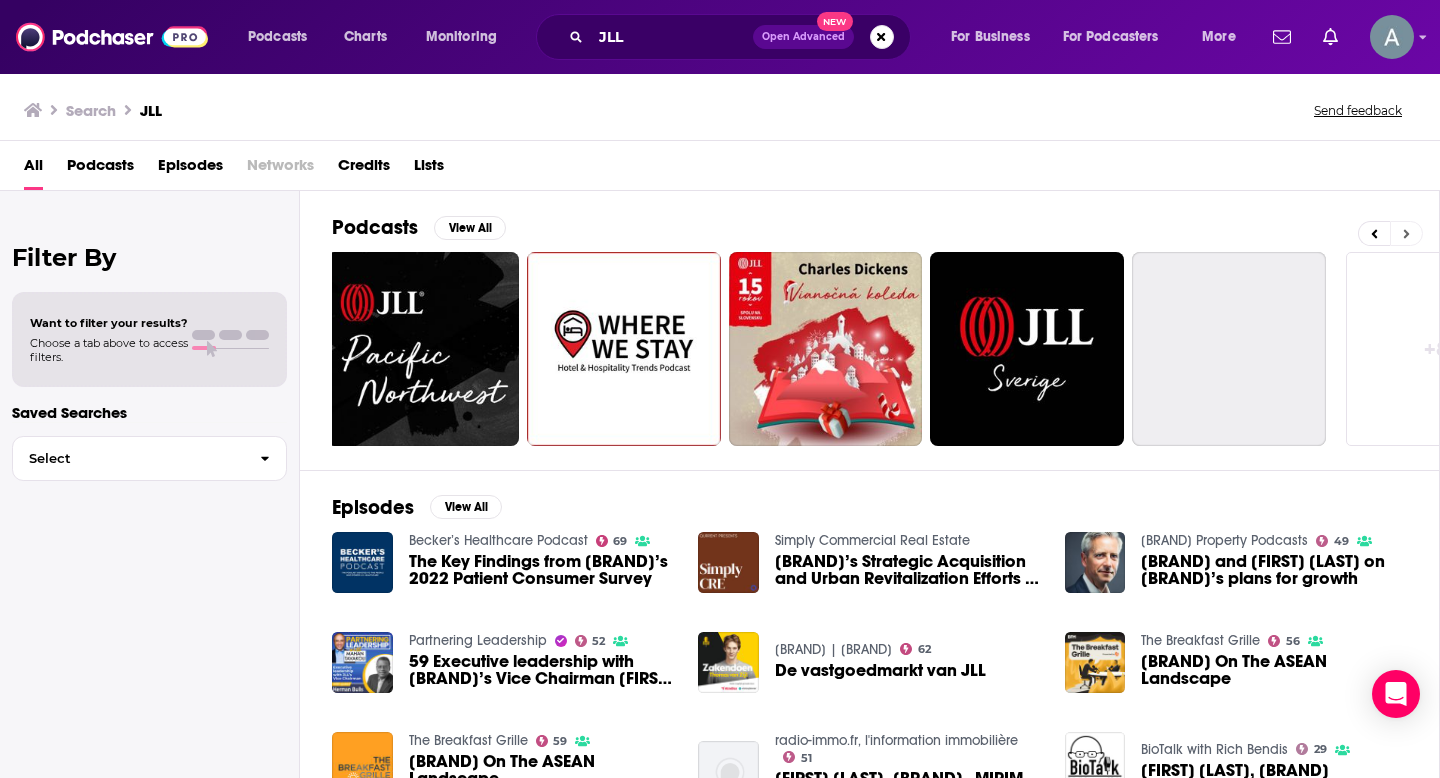 scroll, scrollTop: 0, scrollLeft: 729, axis: horizontal 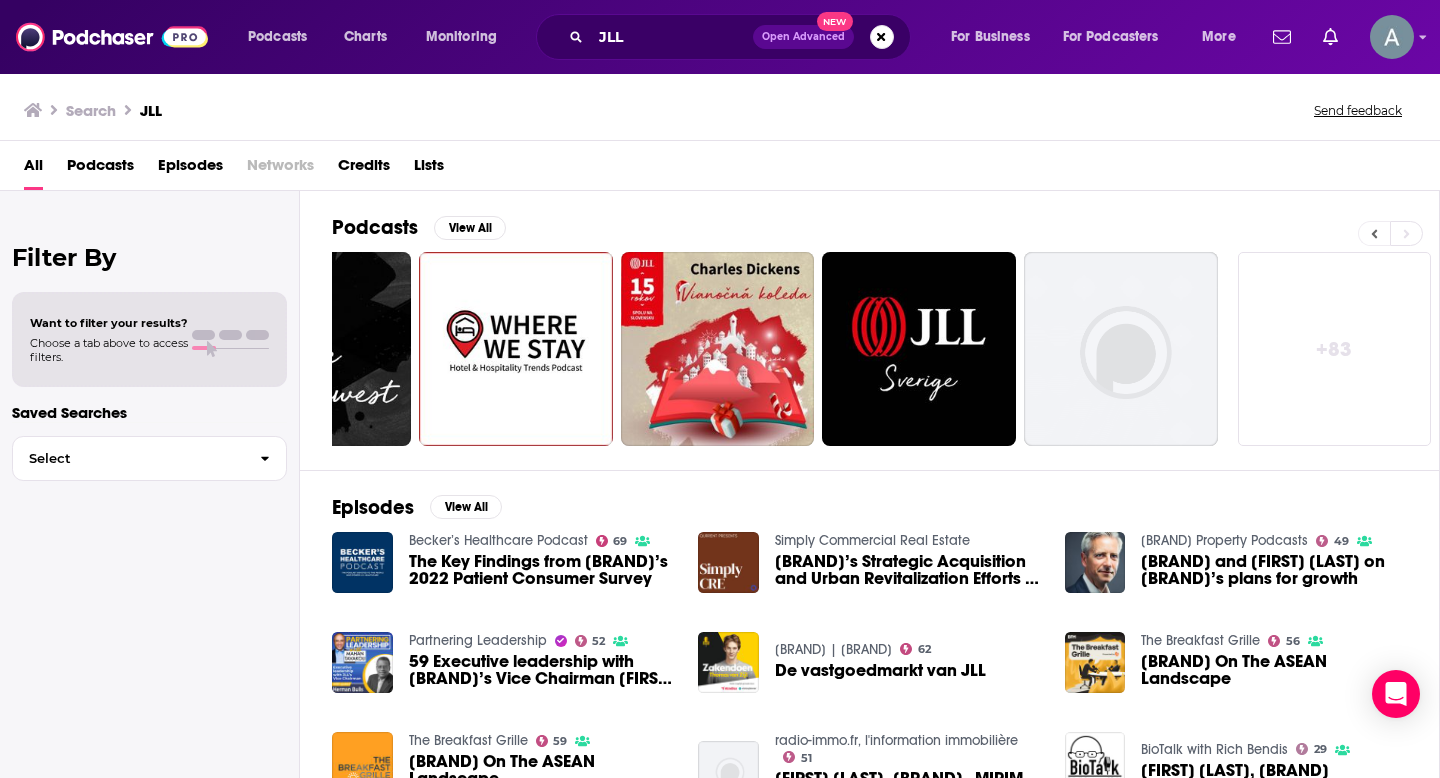 click 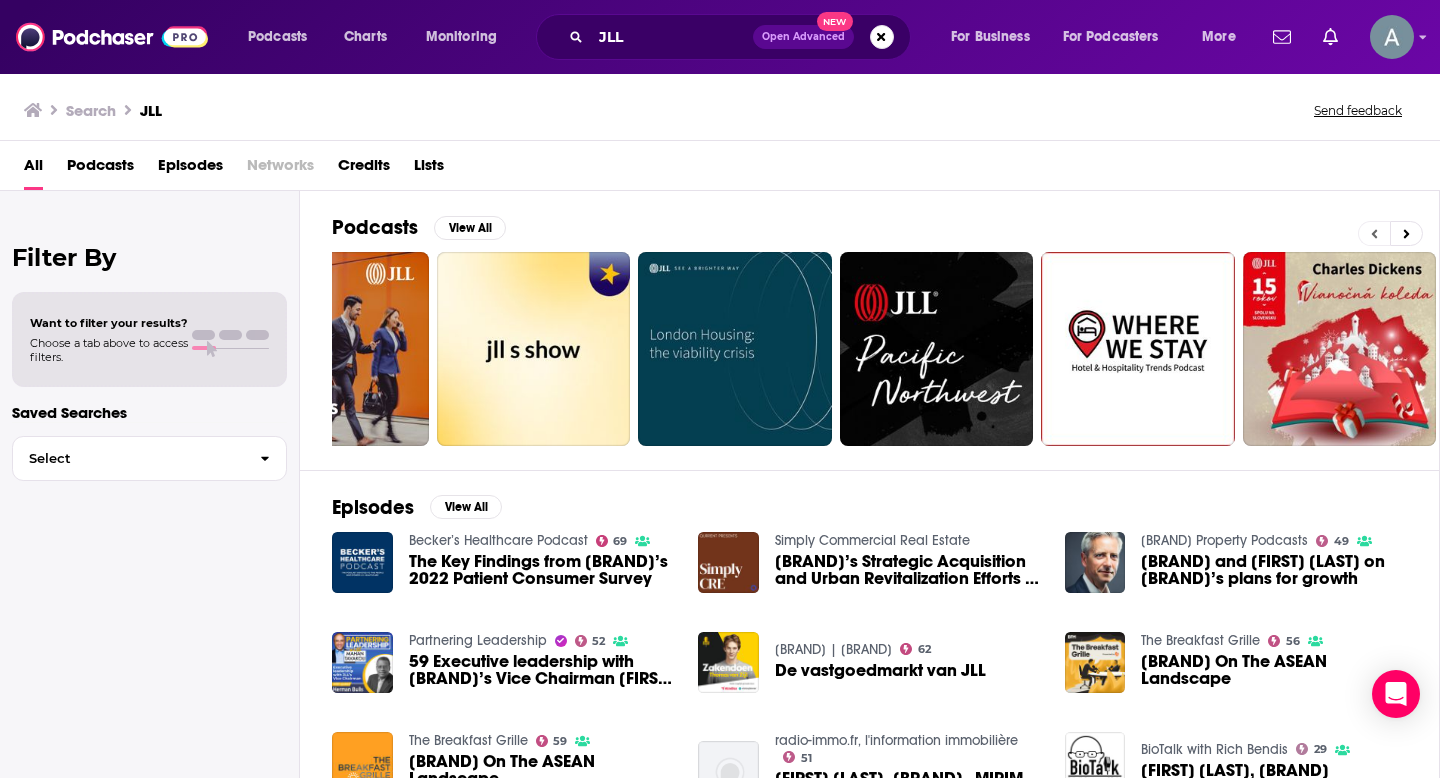 scroll, scrollTop: 0, scrollLeft: 0, axis: both 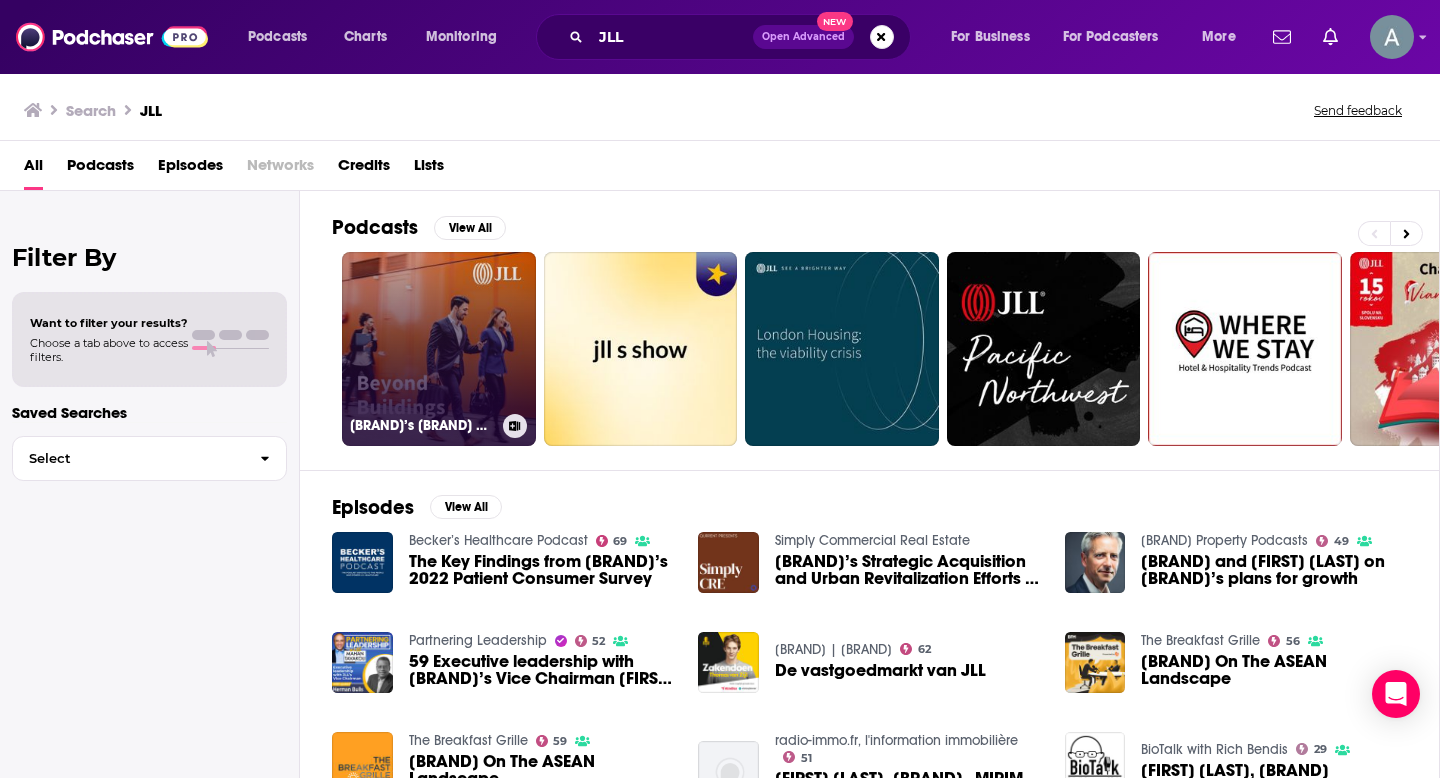 click on "[BRAND]’s [BRAND] podcast" at bounding box center (439, 349) 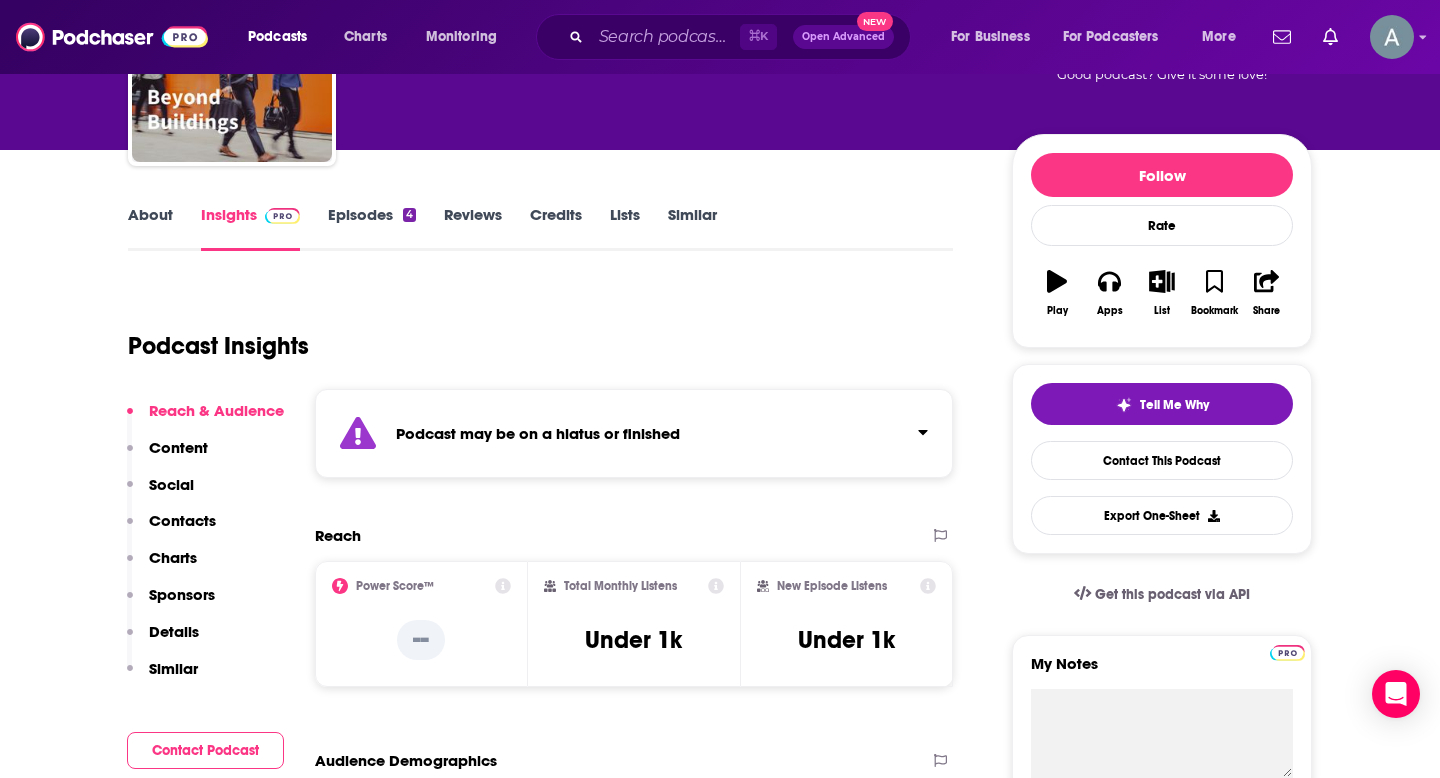 click on "Contacts" at bounding box center [182, 520] 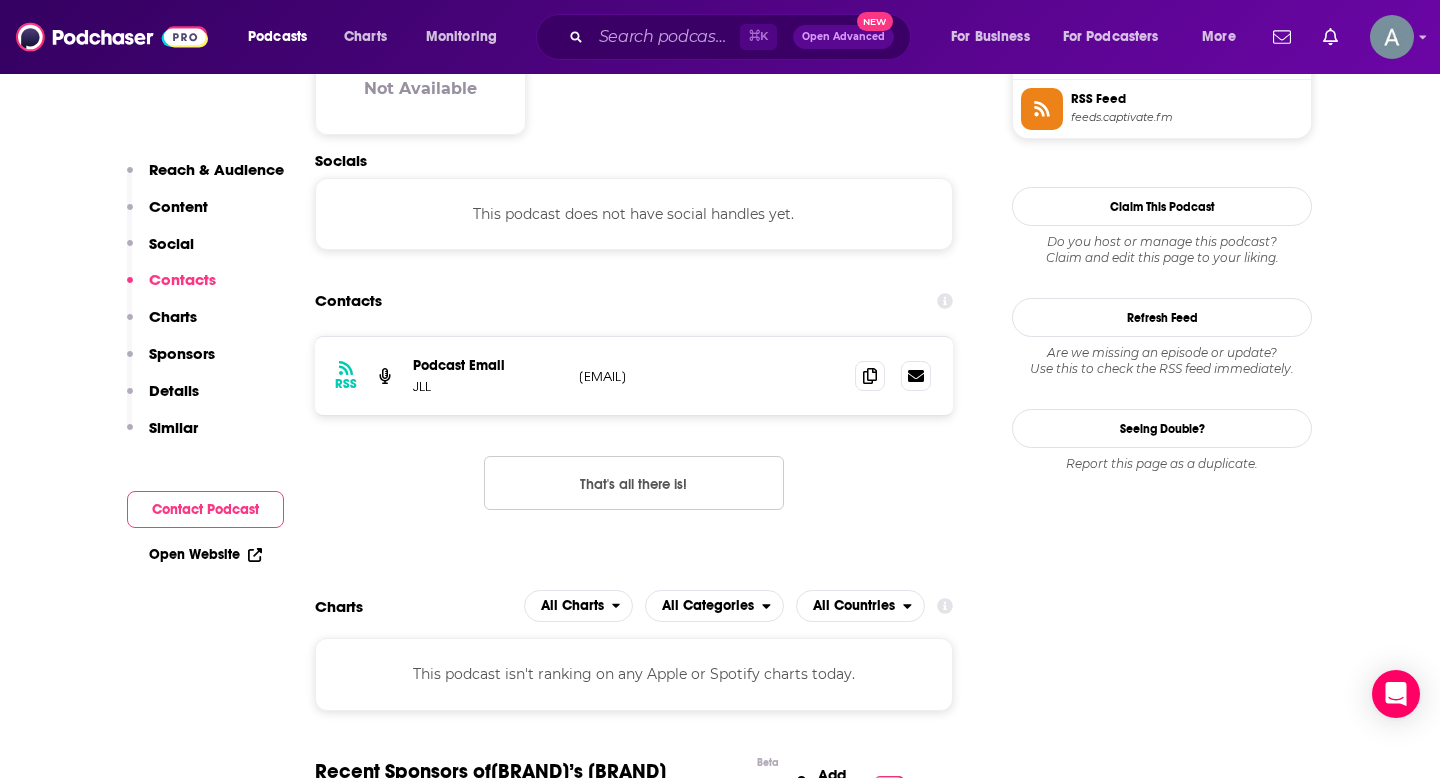 scroll, scrollTop: 1707, scrollLeft: 0, axis: vertical 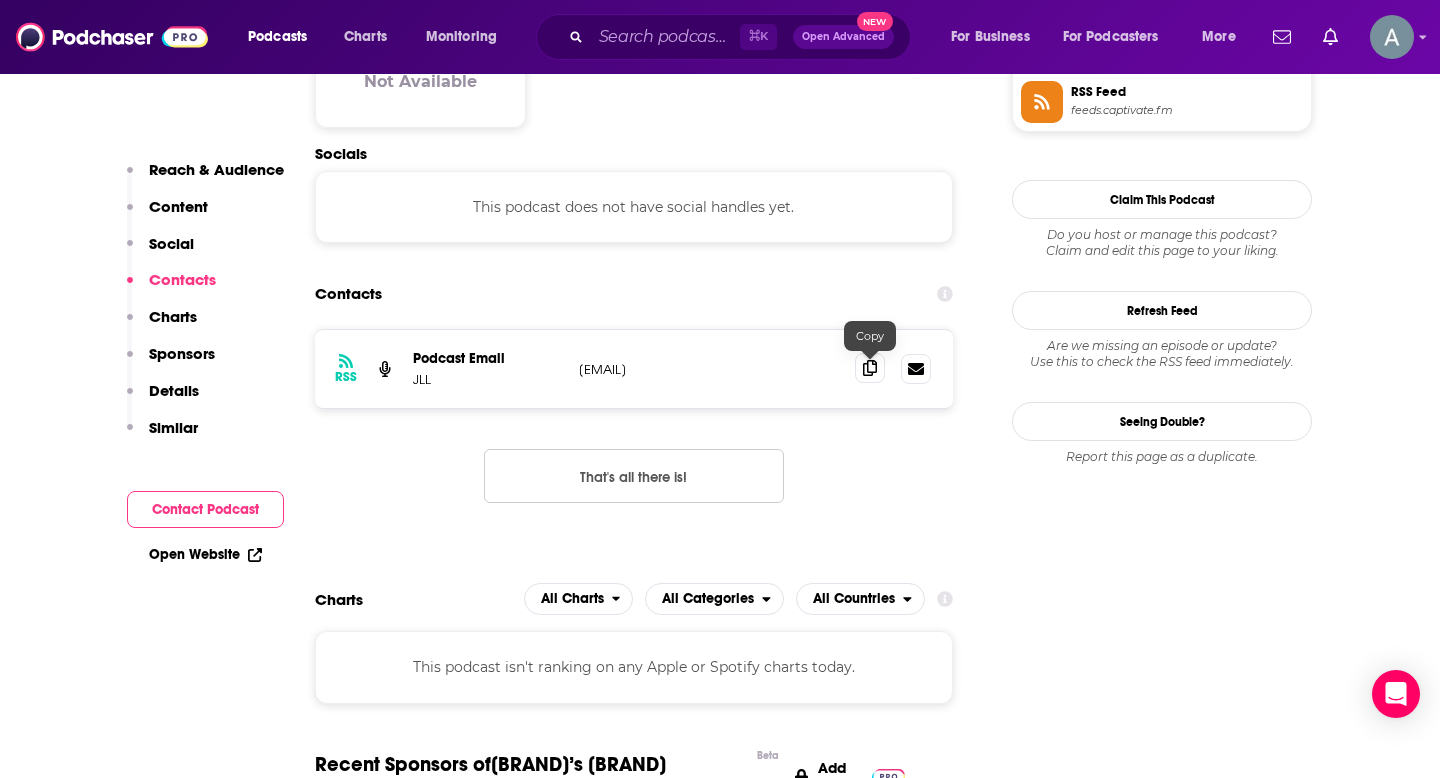 click 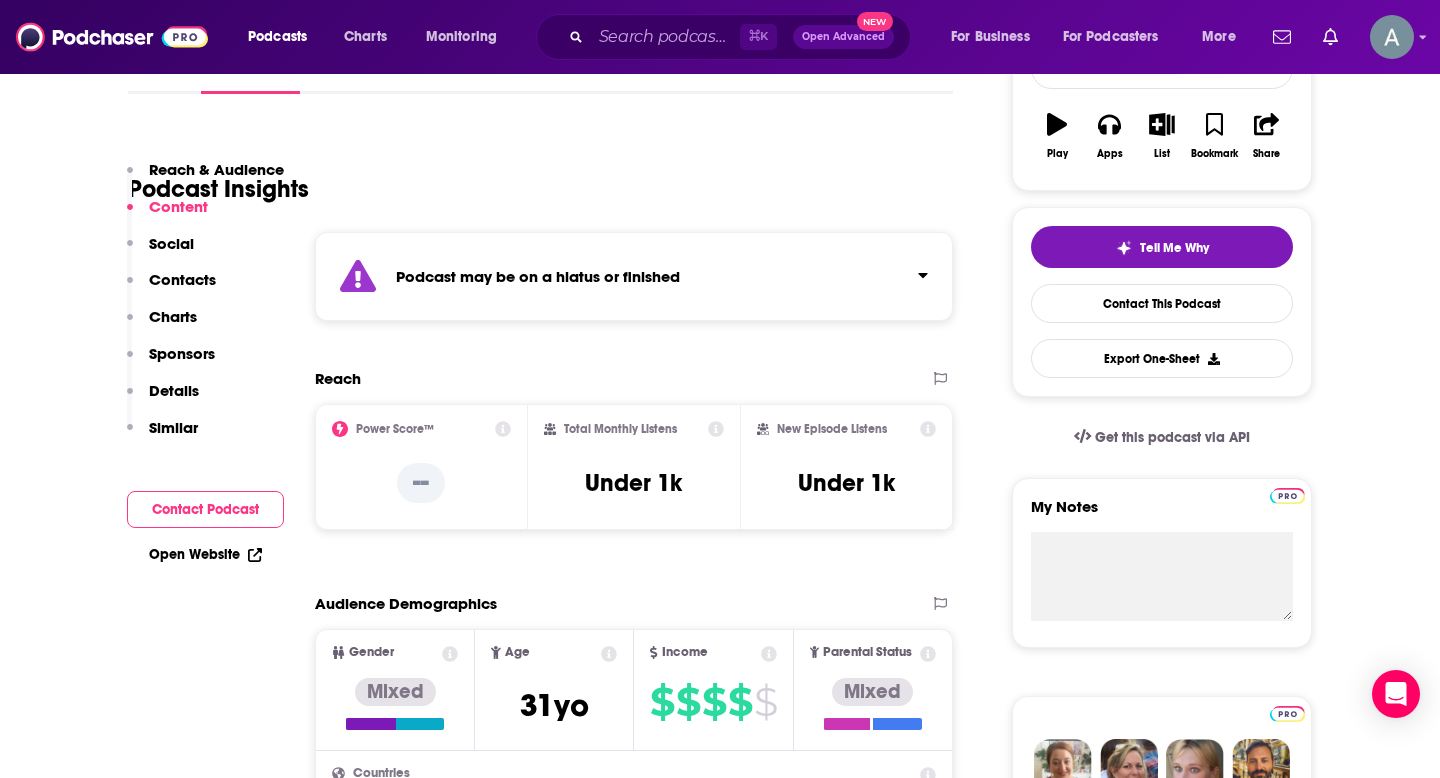 scroll, scrollTop: 0, scrollLeft: 0, axis: both 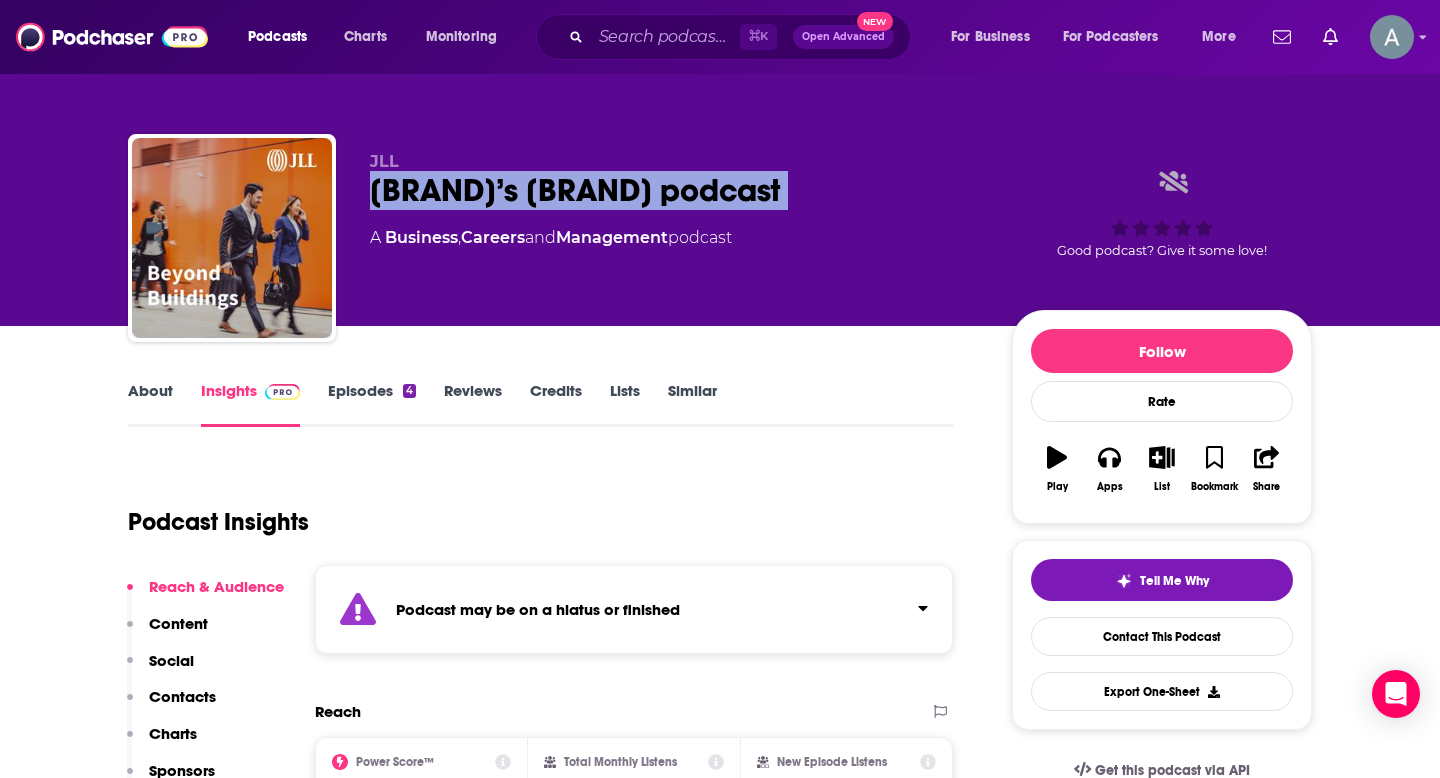 drag, startPoint x: 373, startPoint y: 192, endPoint x: 954, endPoint y: 222, distance: 581.774 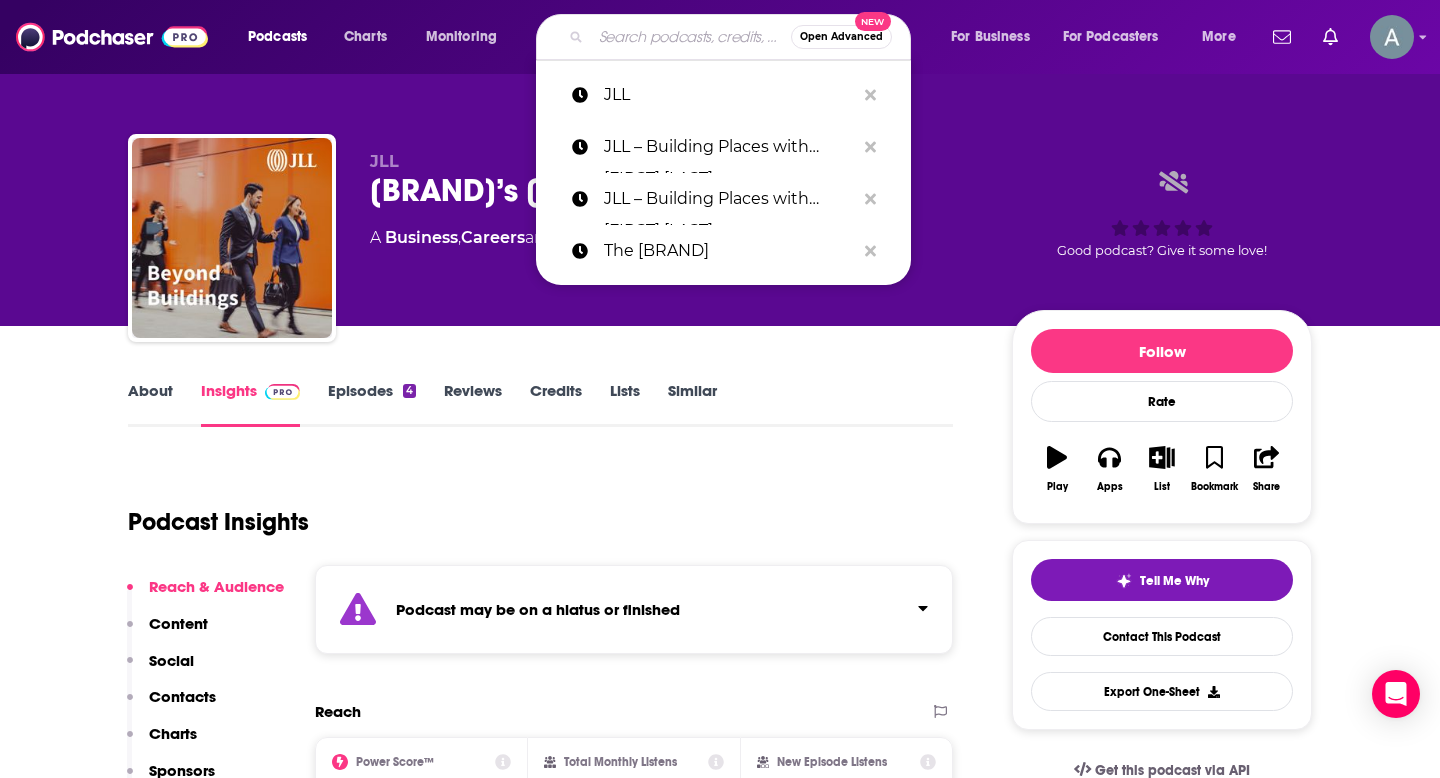 click at bounding box center (691, 37) 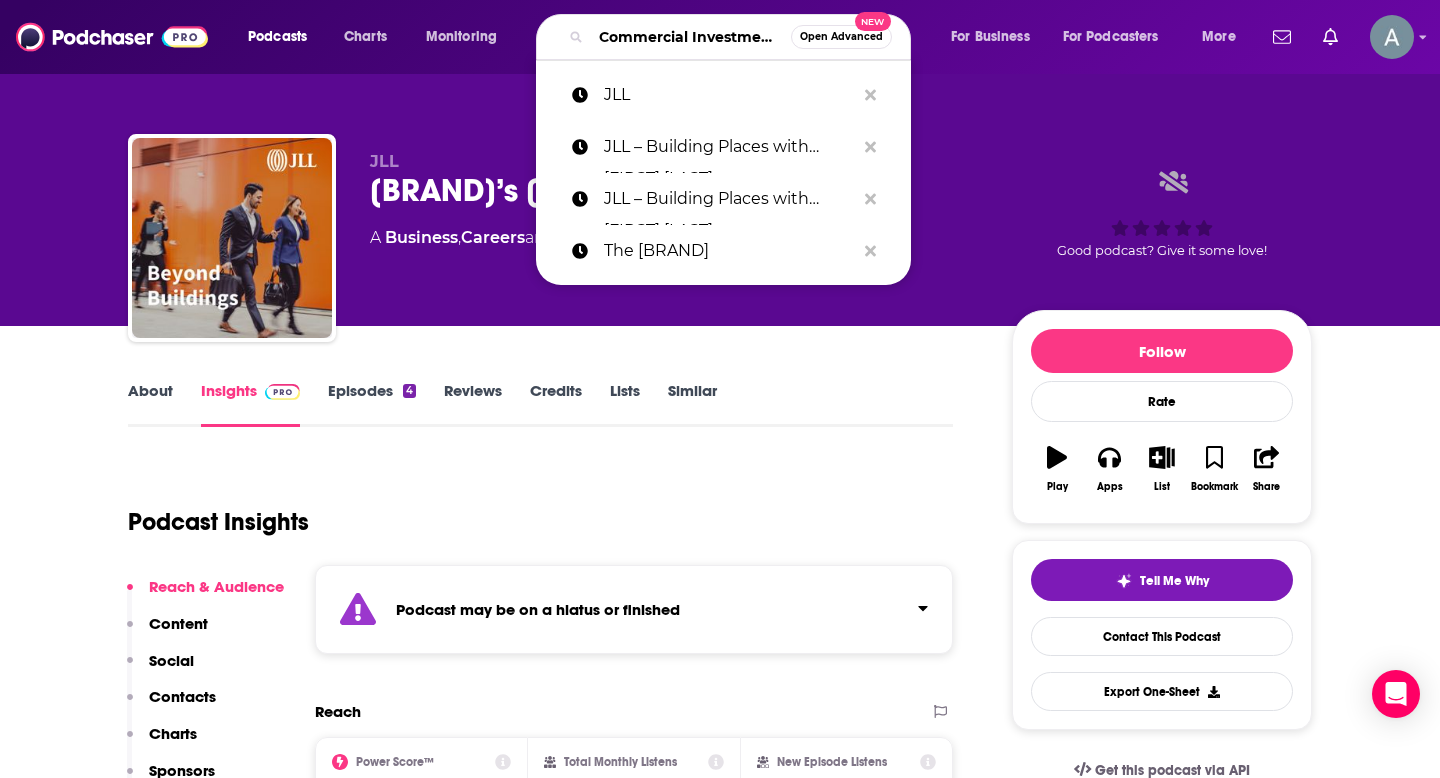 scroll, scrollTop: 0, scrollLeft: 302, axis: horizontal 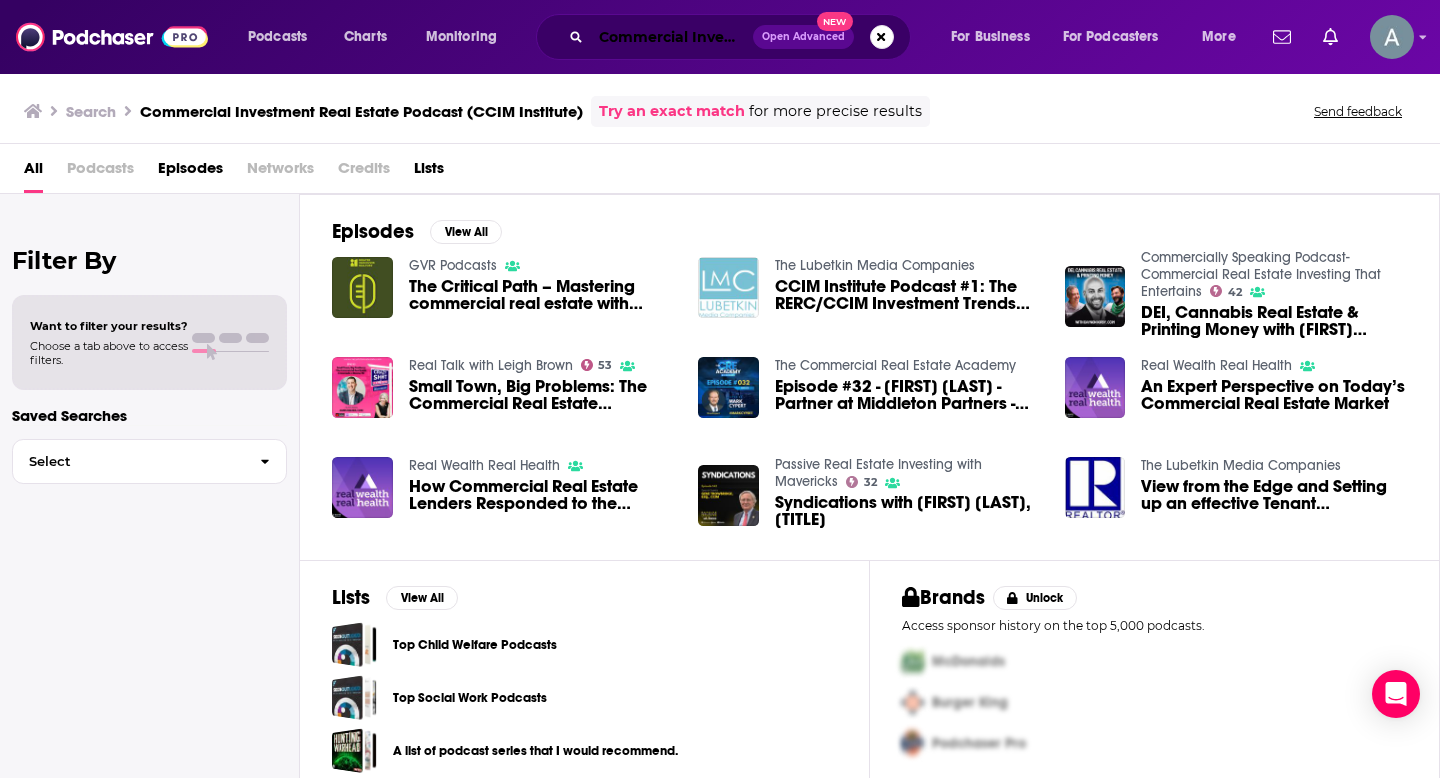 click on "Commercial Investment Real Estate Podcast (CCIM Institute)" at bounding box center [672, 37] 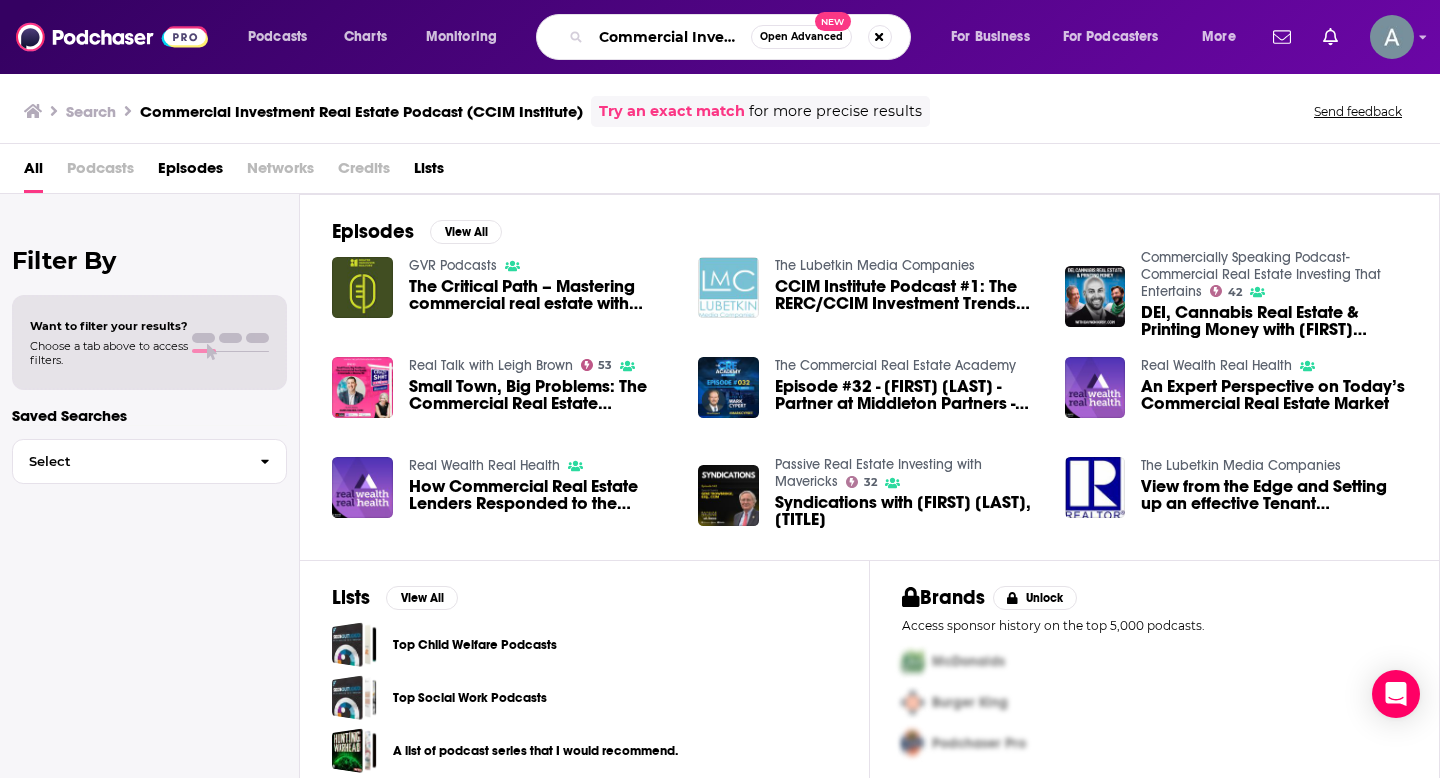 paste on "[BRAND] ([BRAND]" 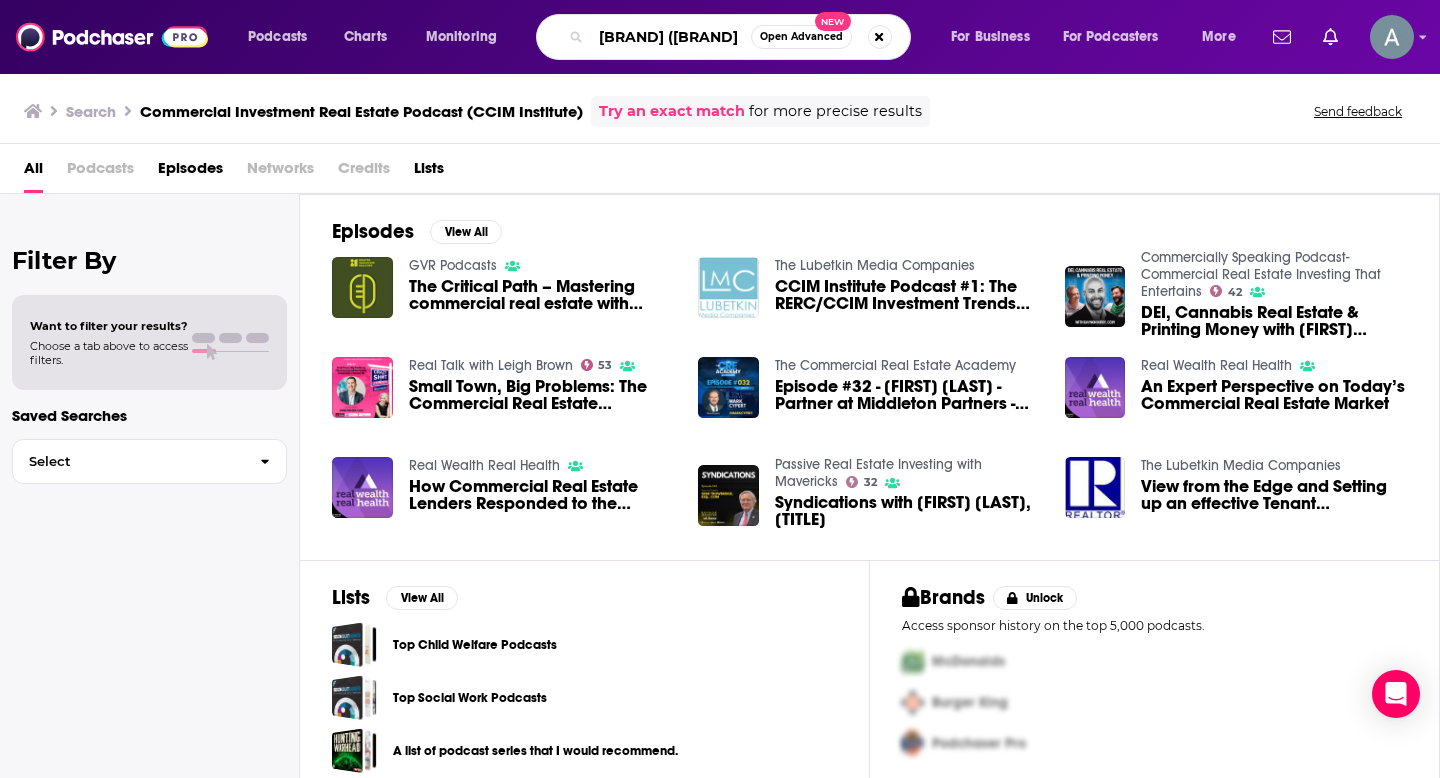 scroll, scrollTop: 0, scrollLeft: 129, axis: horizontal 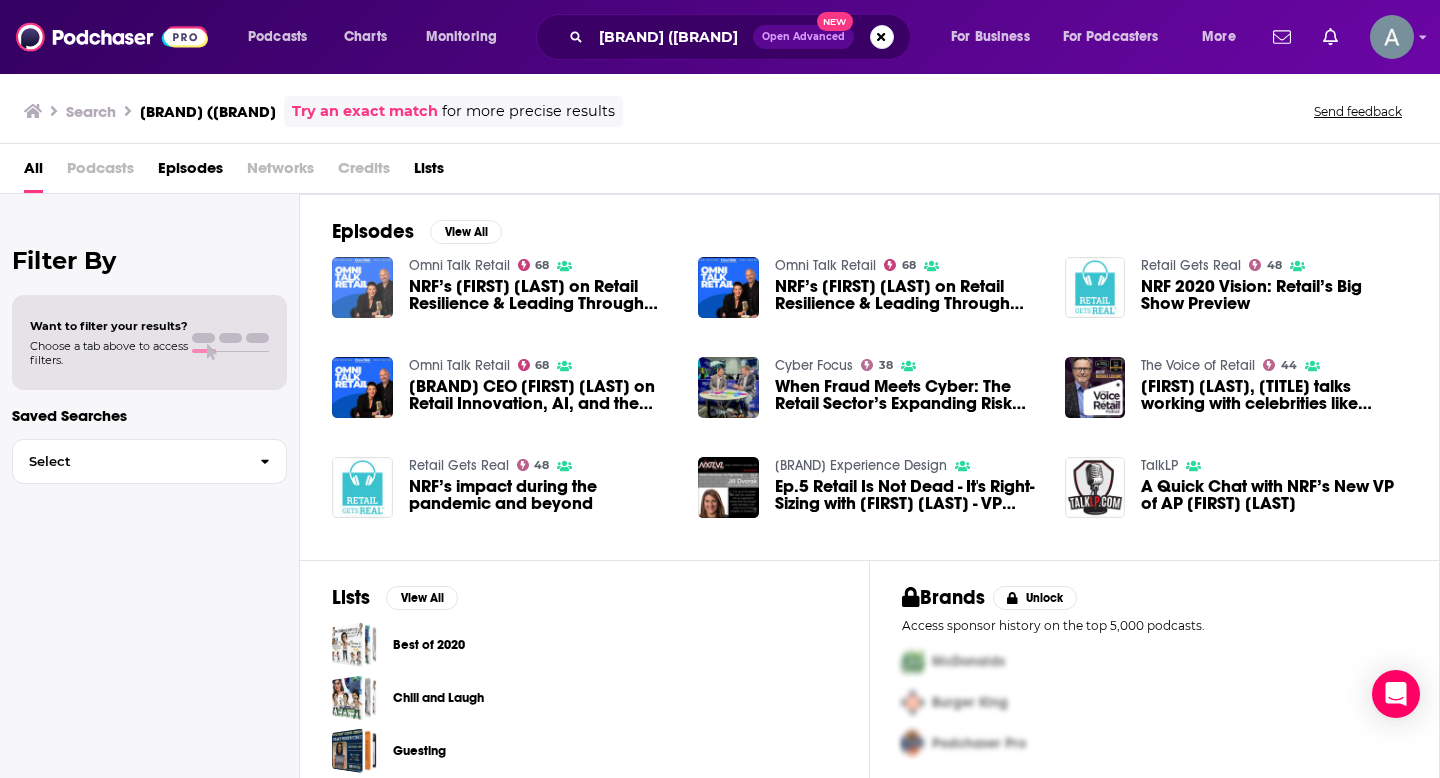click at bounding box center (362, 287) 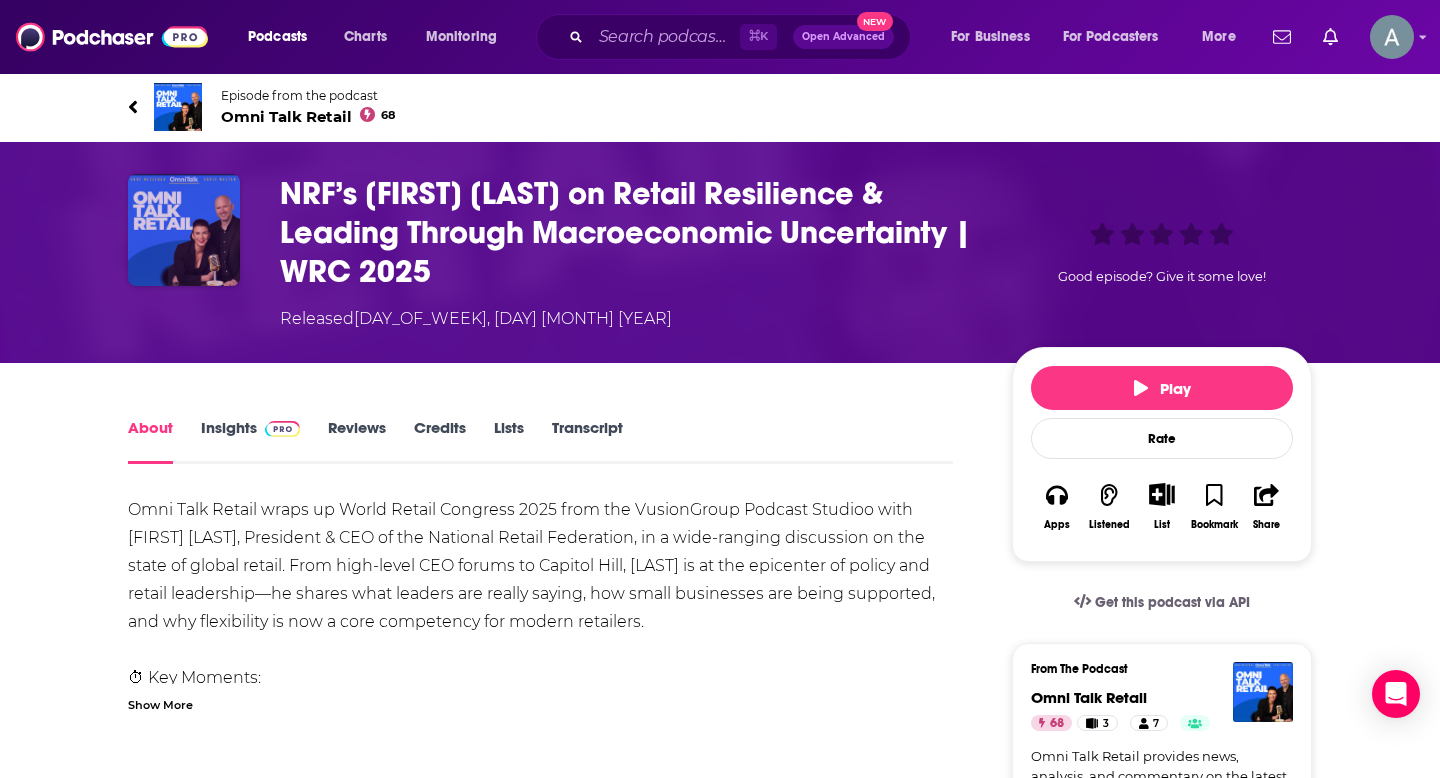 click at bounding box center [184, 230] 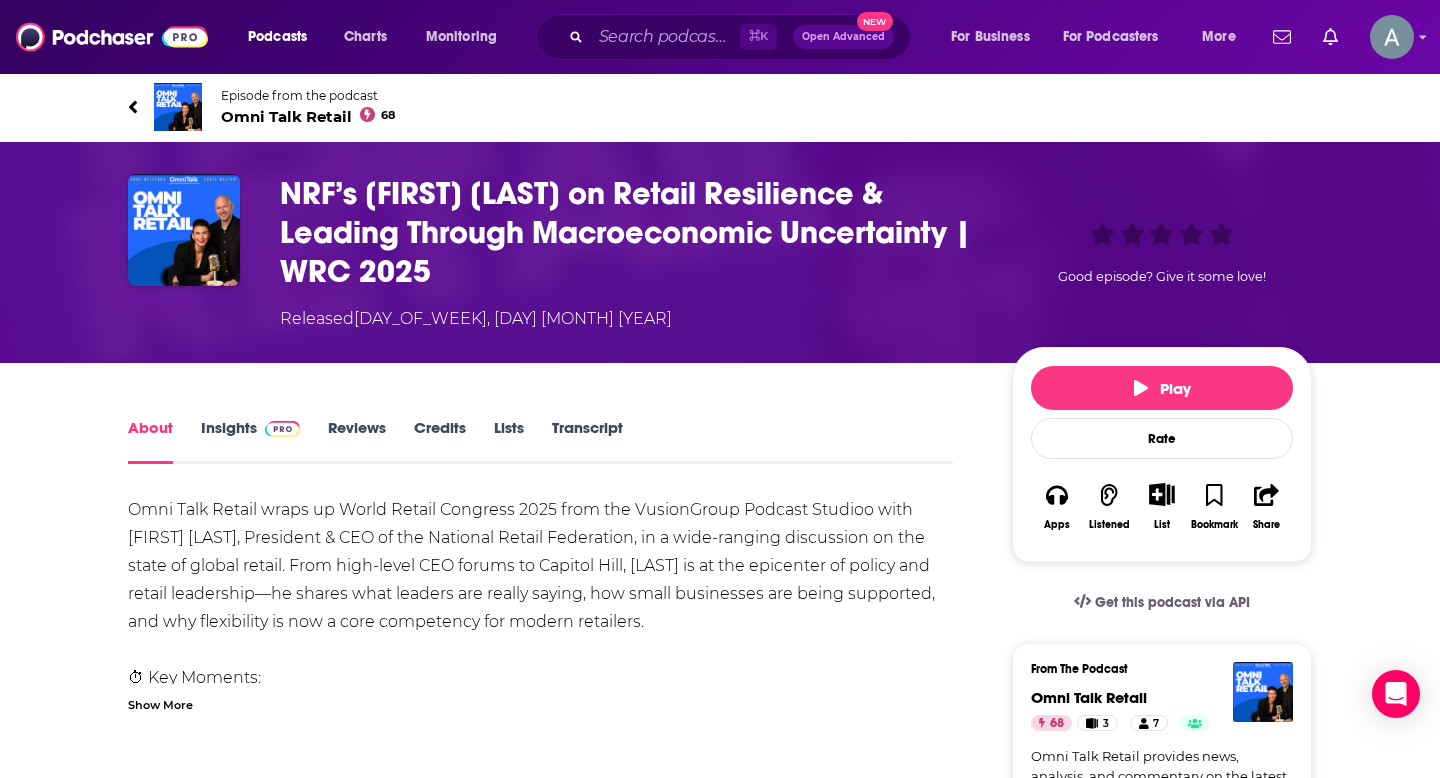 click 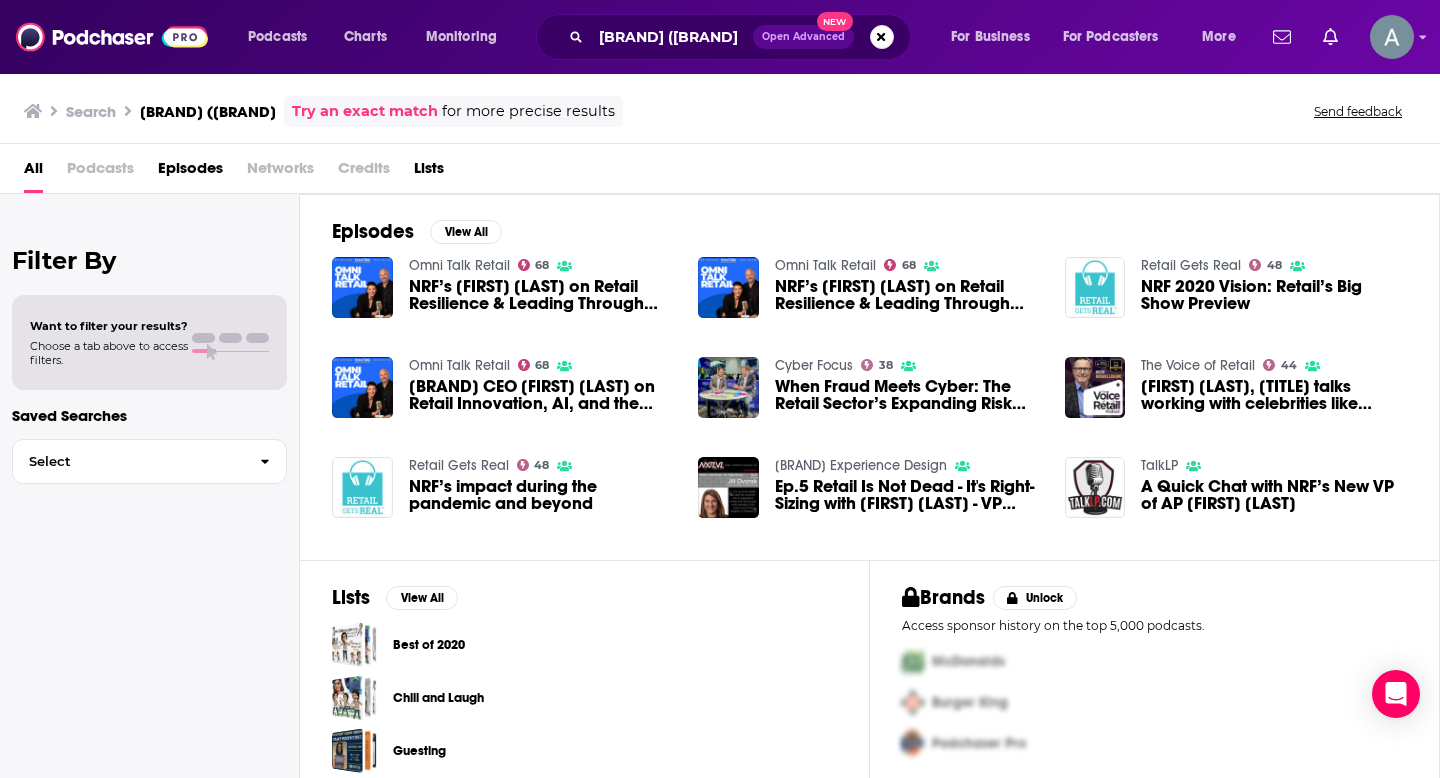 scroll, scrollTop: 16, scrollLeft: 0, axis: vertical 